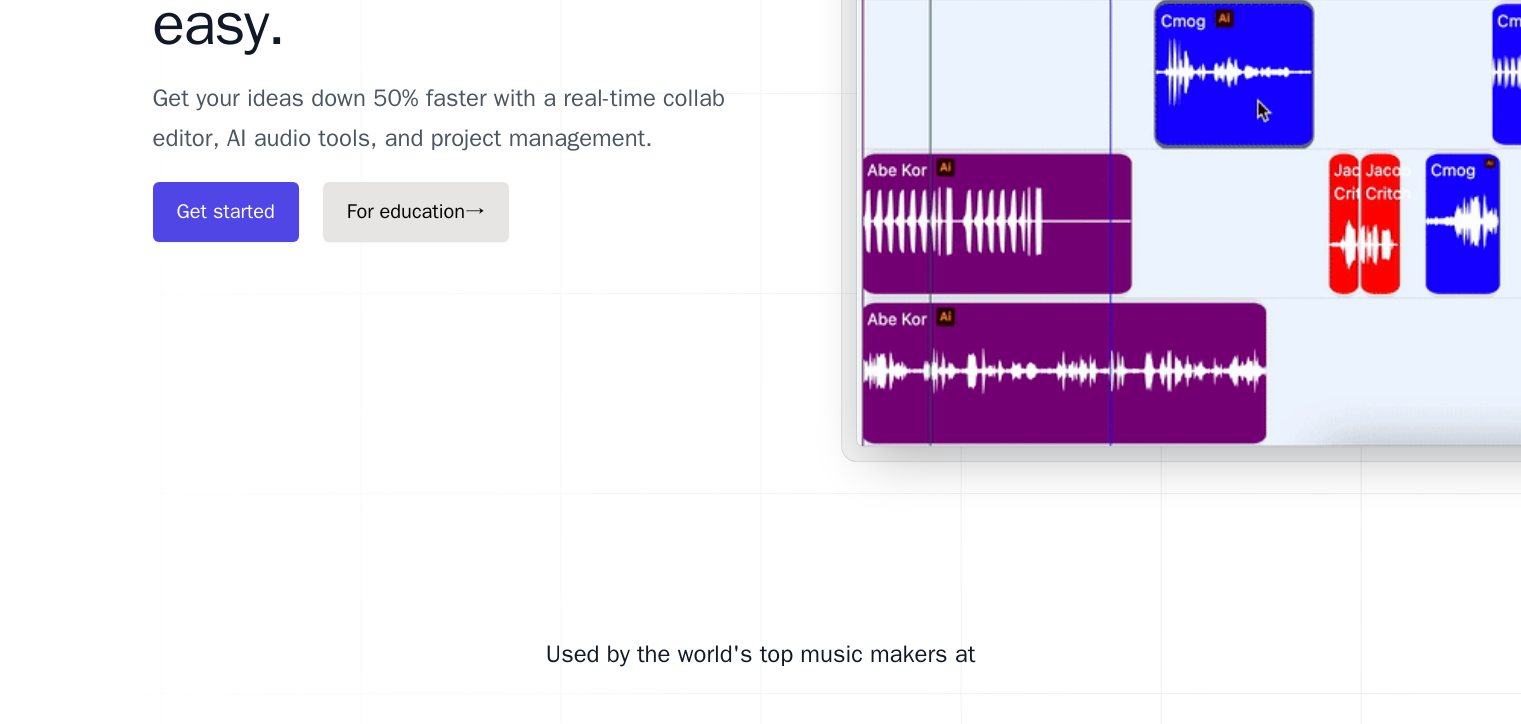 scroll, scrollTop: 500, scrollLeft: 0, axis: vertical 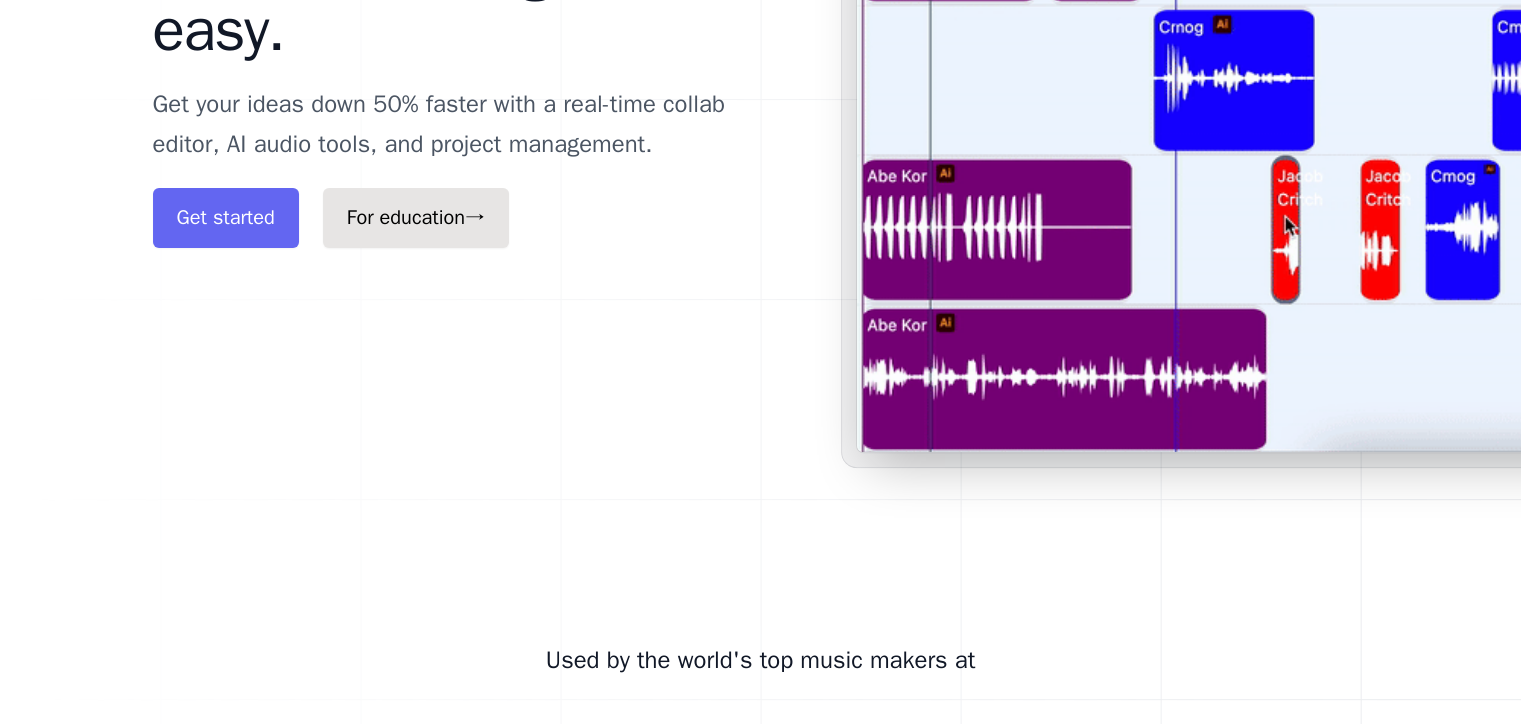 click on "Get started" at bounding box center [226, 218] 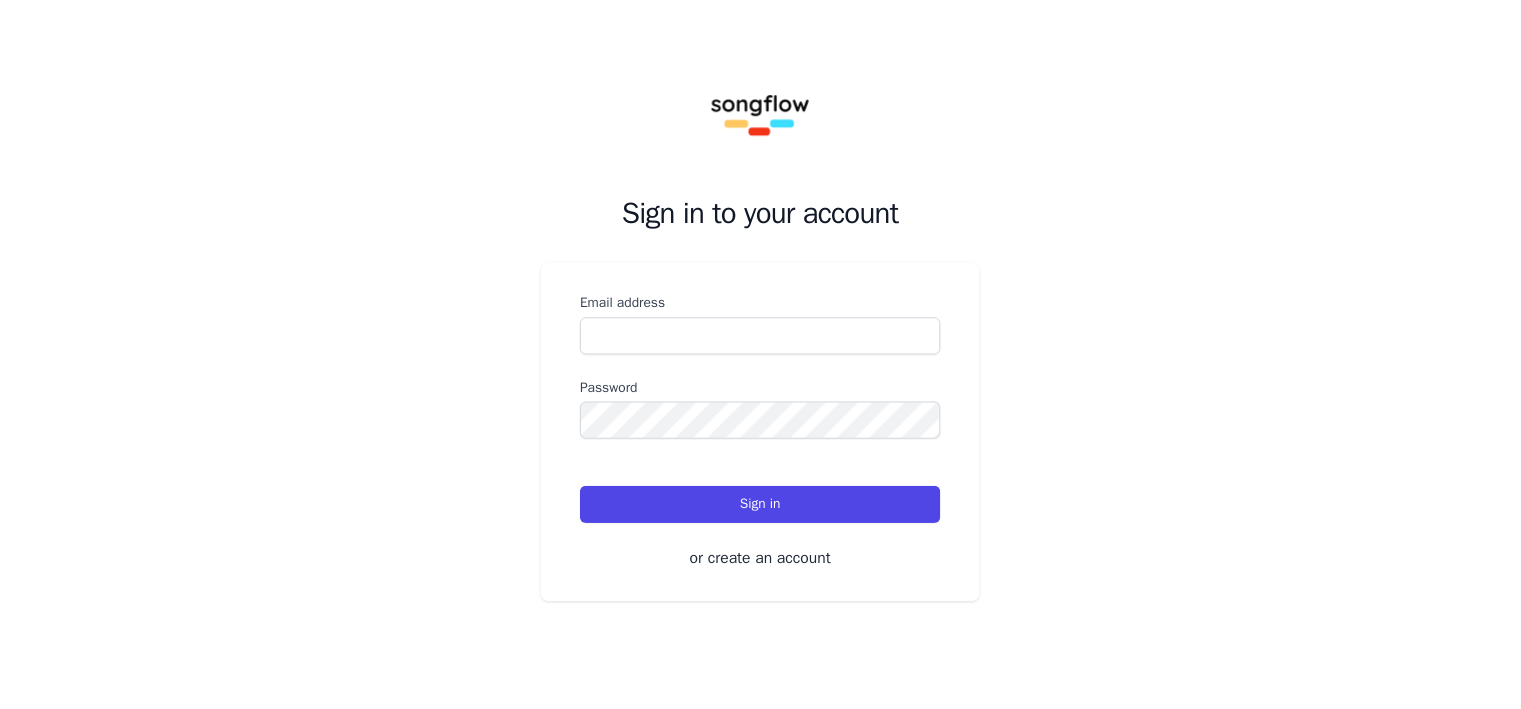 scroll, scrollTop: 0, scrollLeft: 0, axis: both 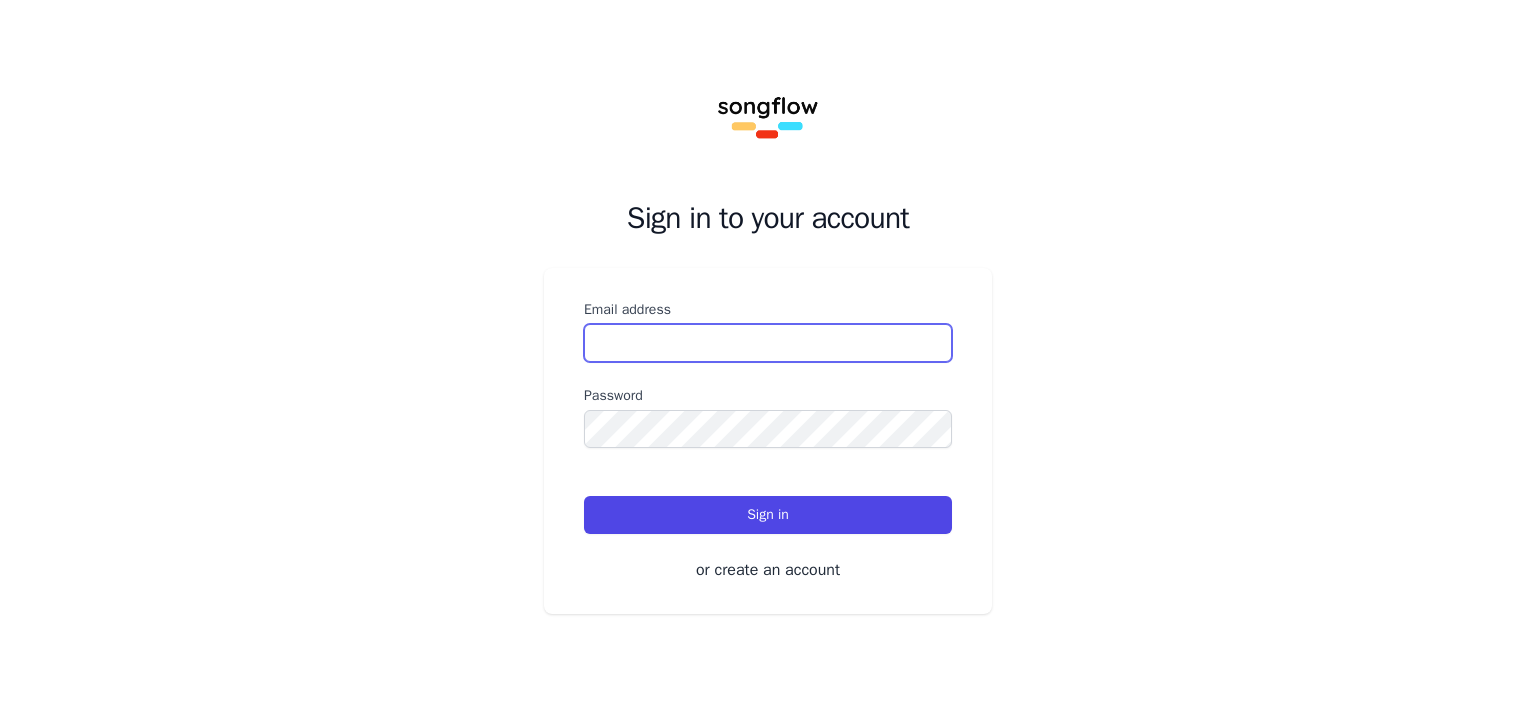 click on "Email address" at bounding box center [768, 343] 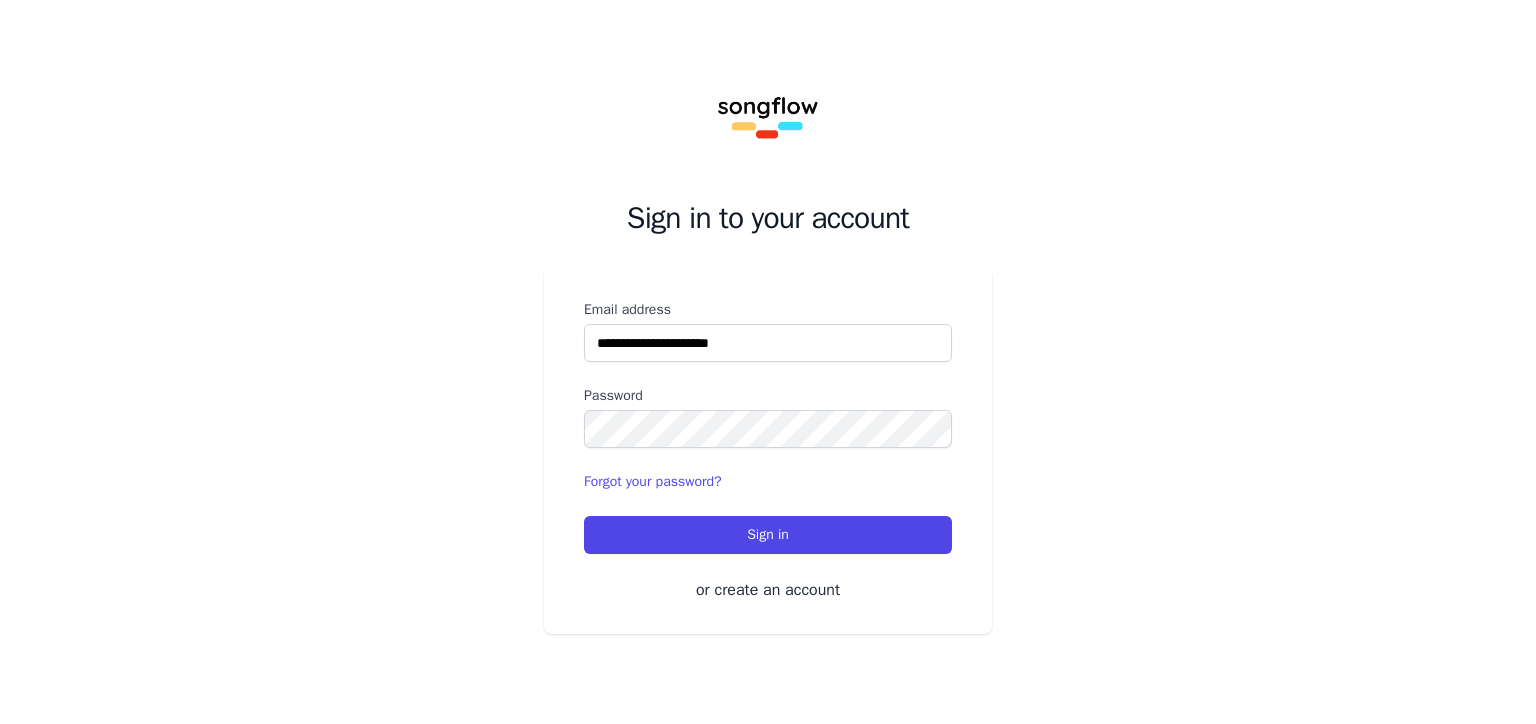 click on "**********" at bounding box center (768, 341) 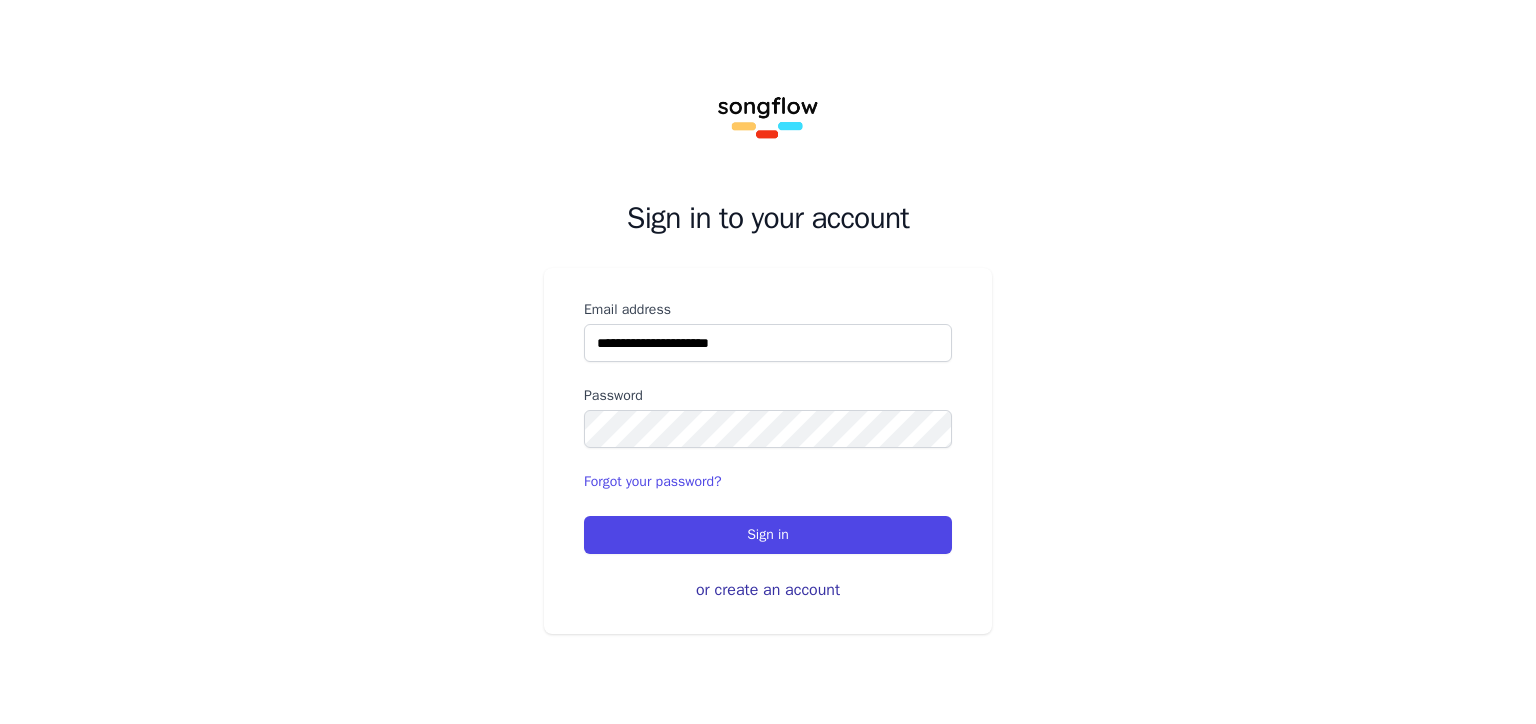 click on "or create an account" at bounding box center (768, 590) 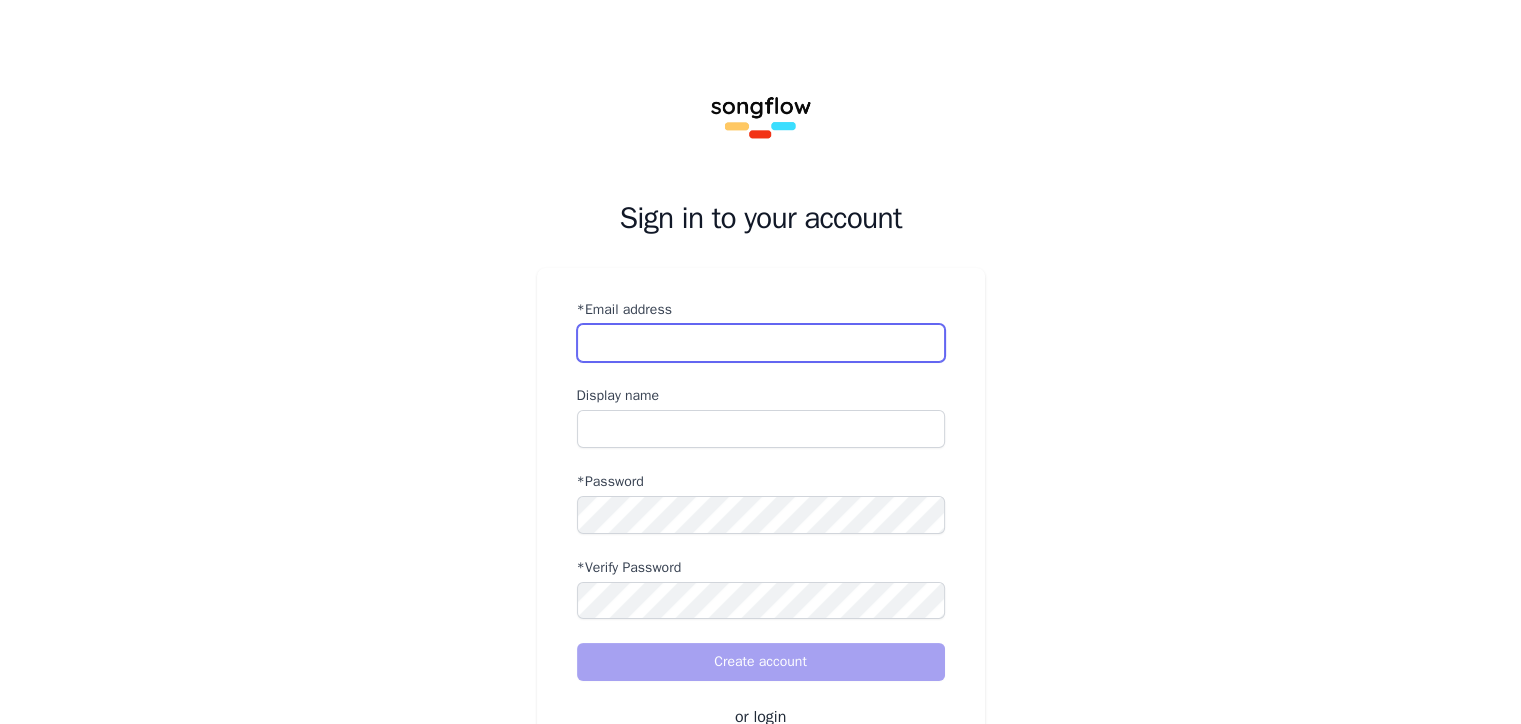 click on "*Email address" at bounding box center (761, 343) 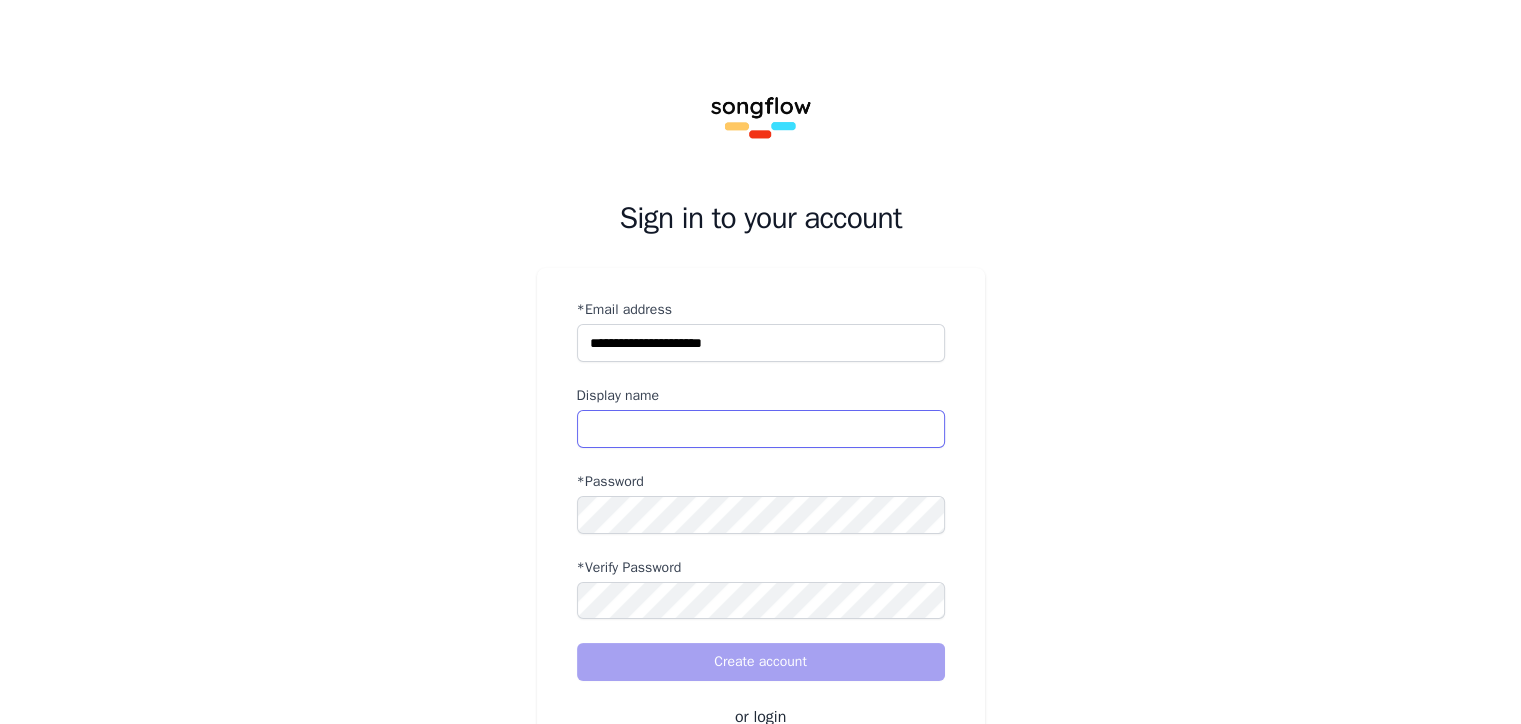 click at bounding box center [761, 429] 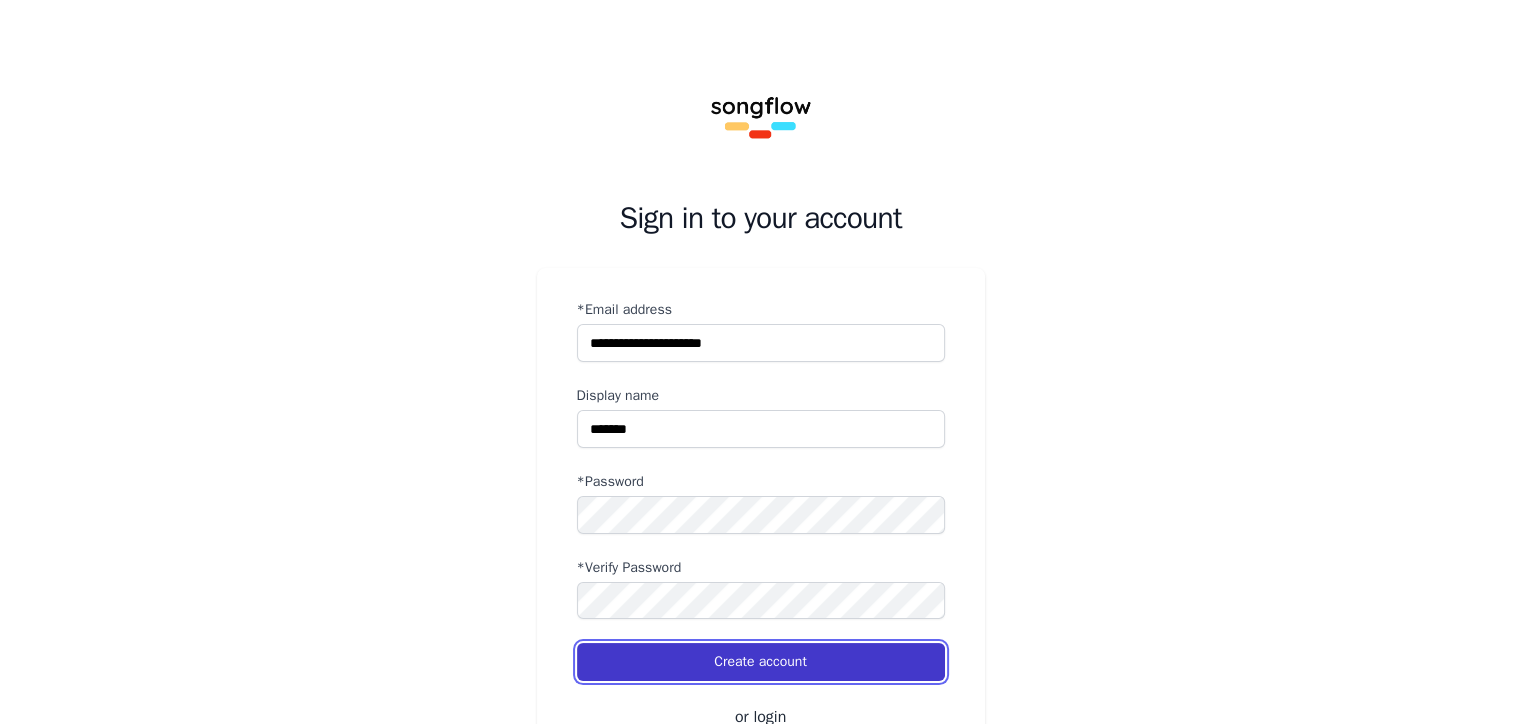 click on "Create account" at bounding box center (761, 662) 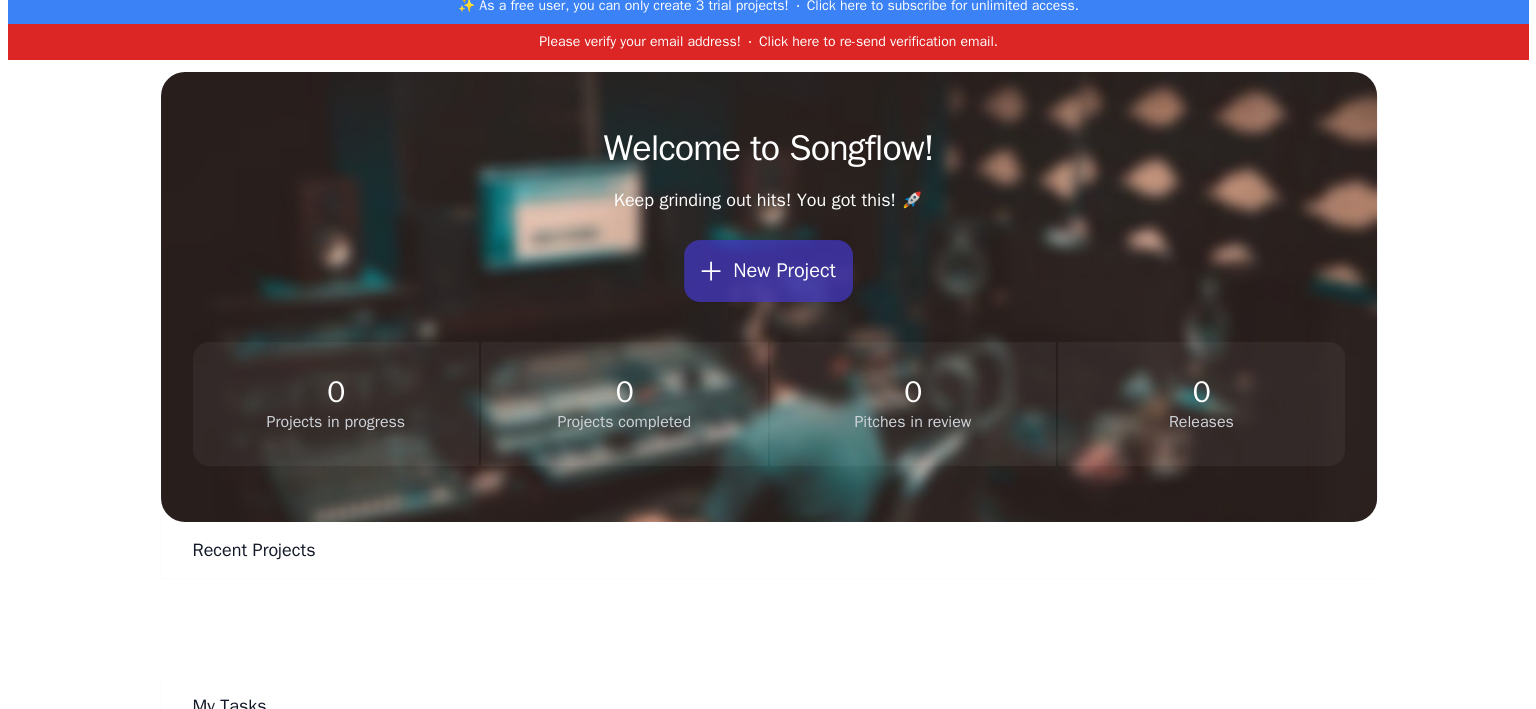 scroll, scrollTop: 0, scrollLeft: 0, axis: both 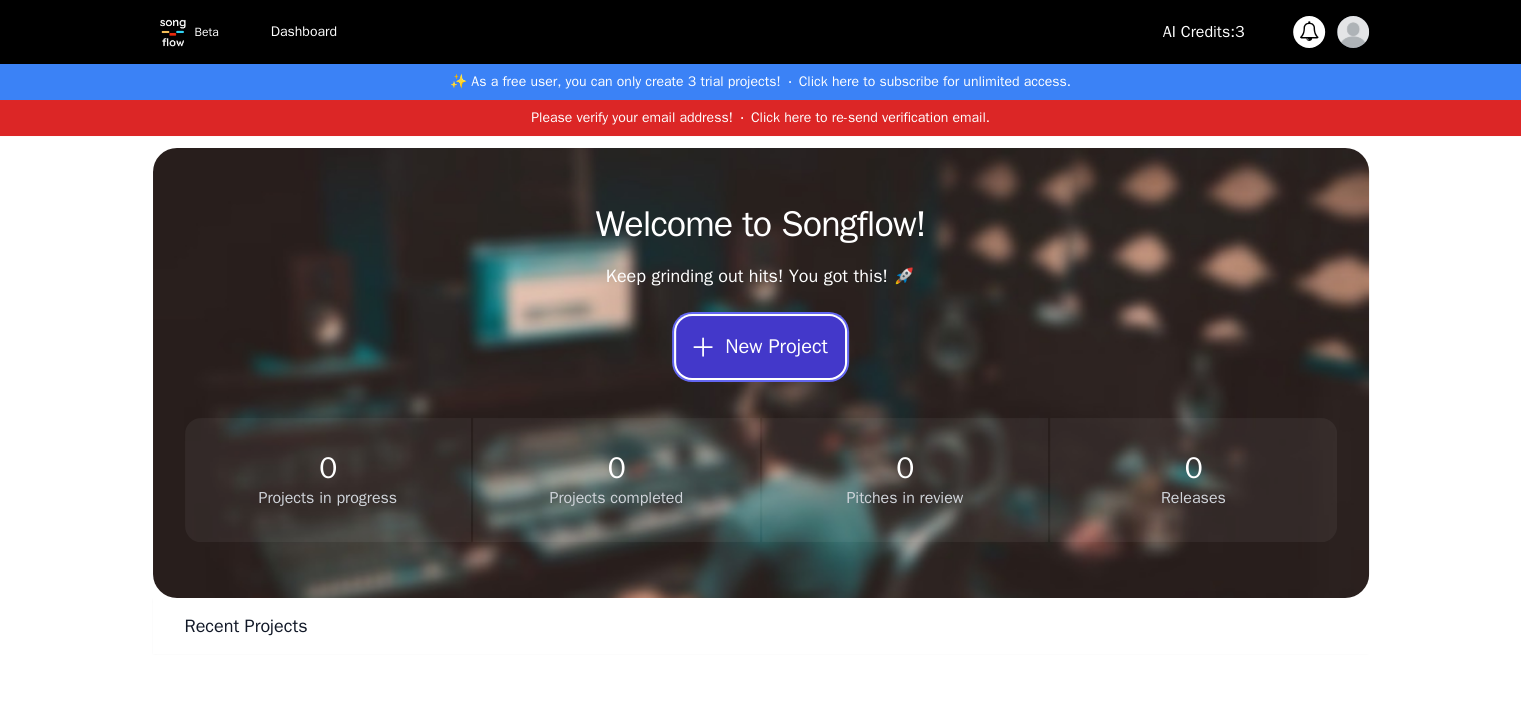 click on "New Project" at bounding box center [760, 347] 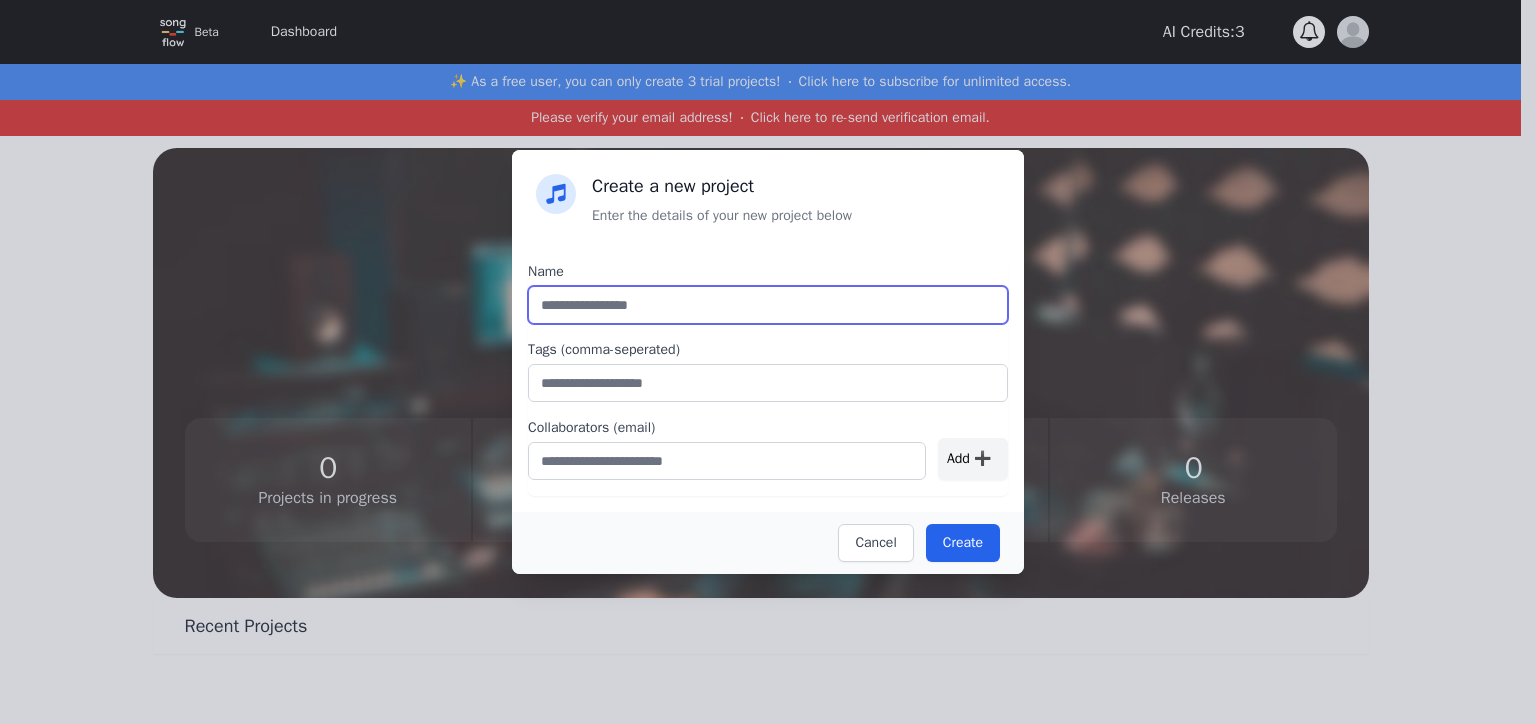 click at bounding box center [768, 305] 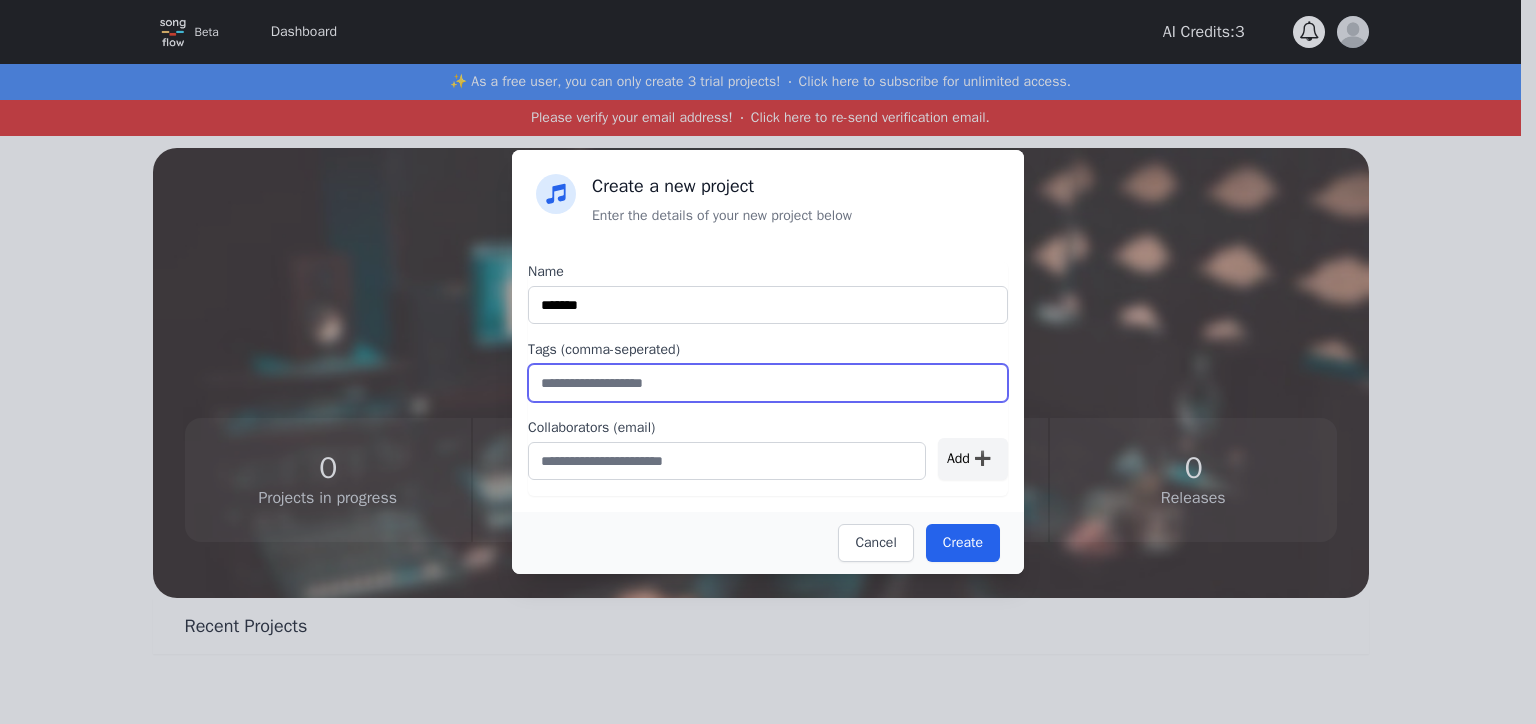 click at bounding box center [768, 383] 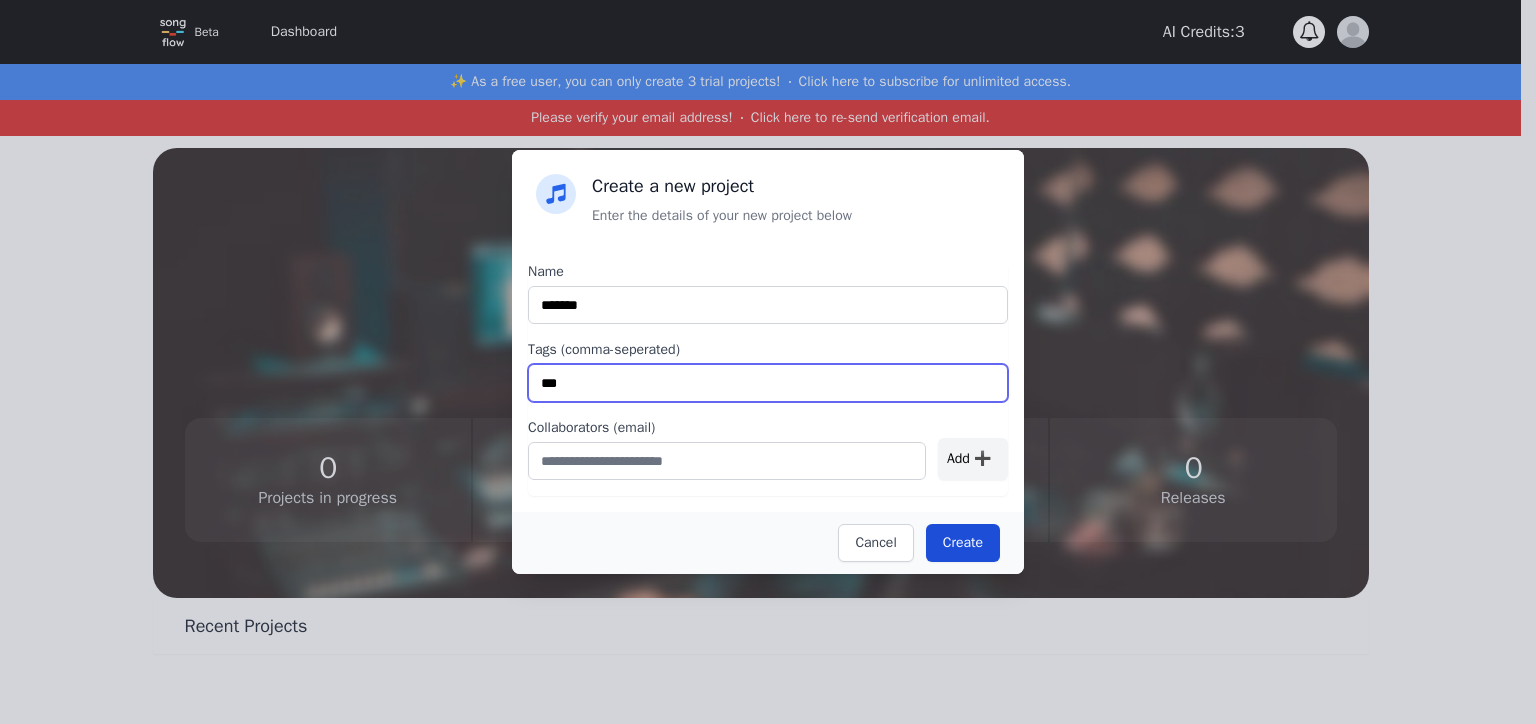 type on "***" 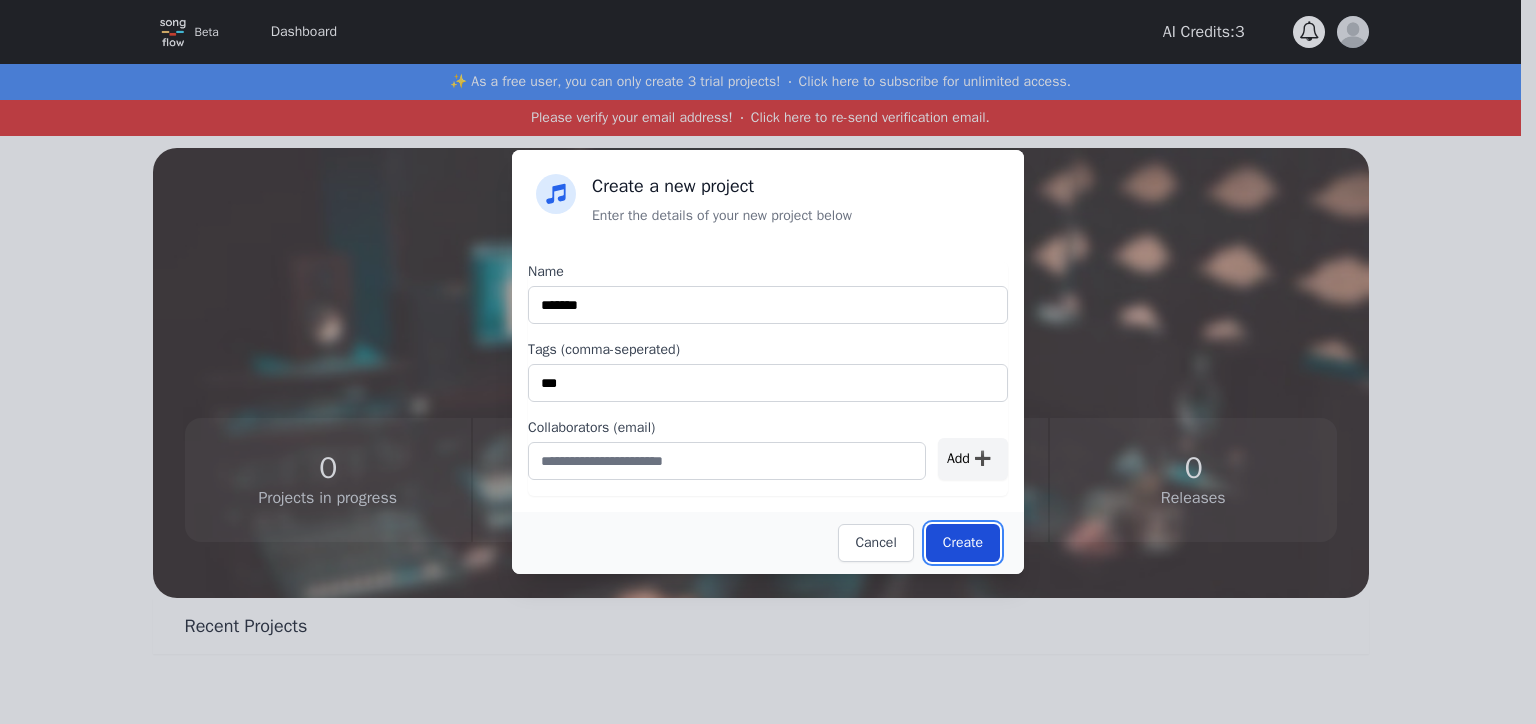 click on "Create" at bounding box center (963, 543) 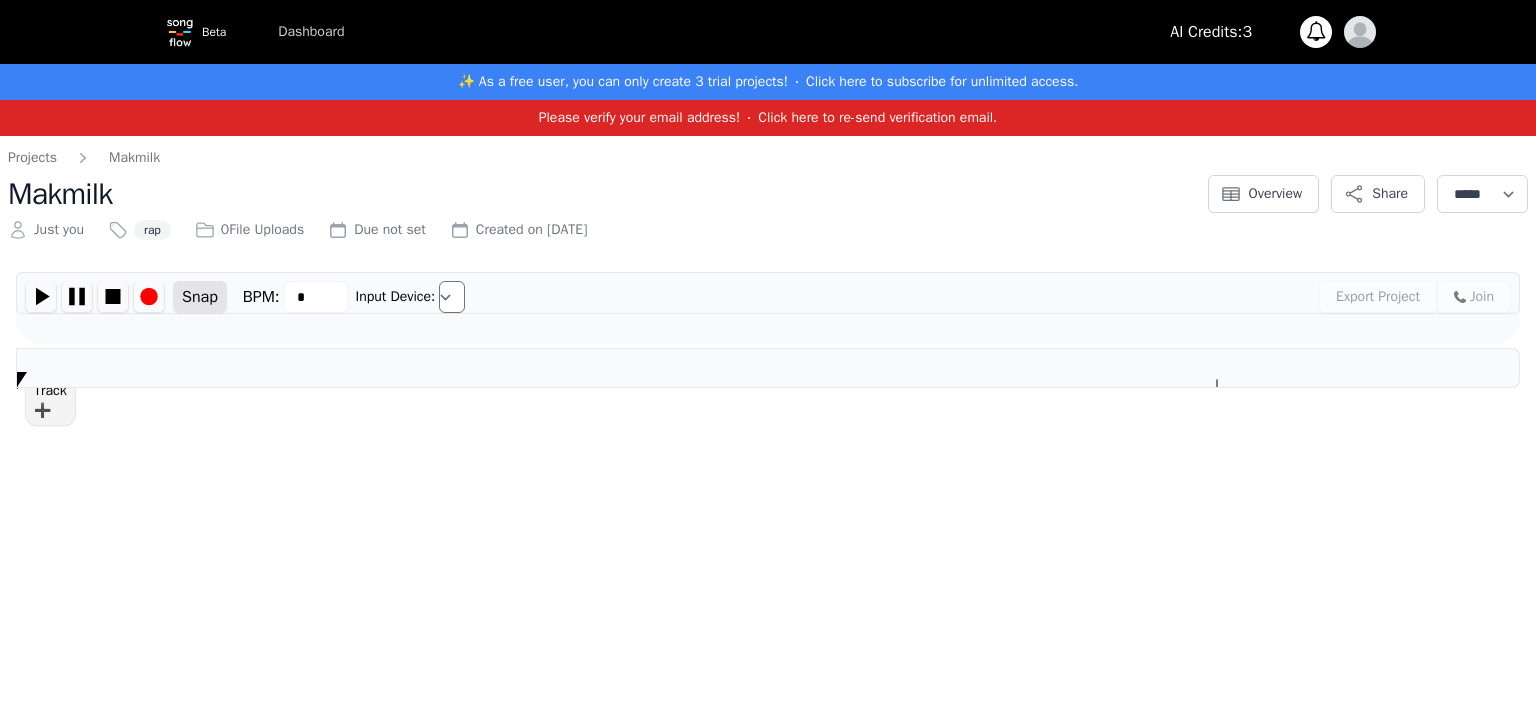 type on "***" 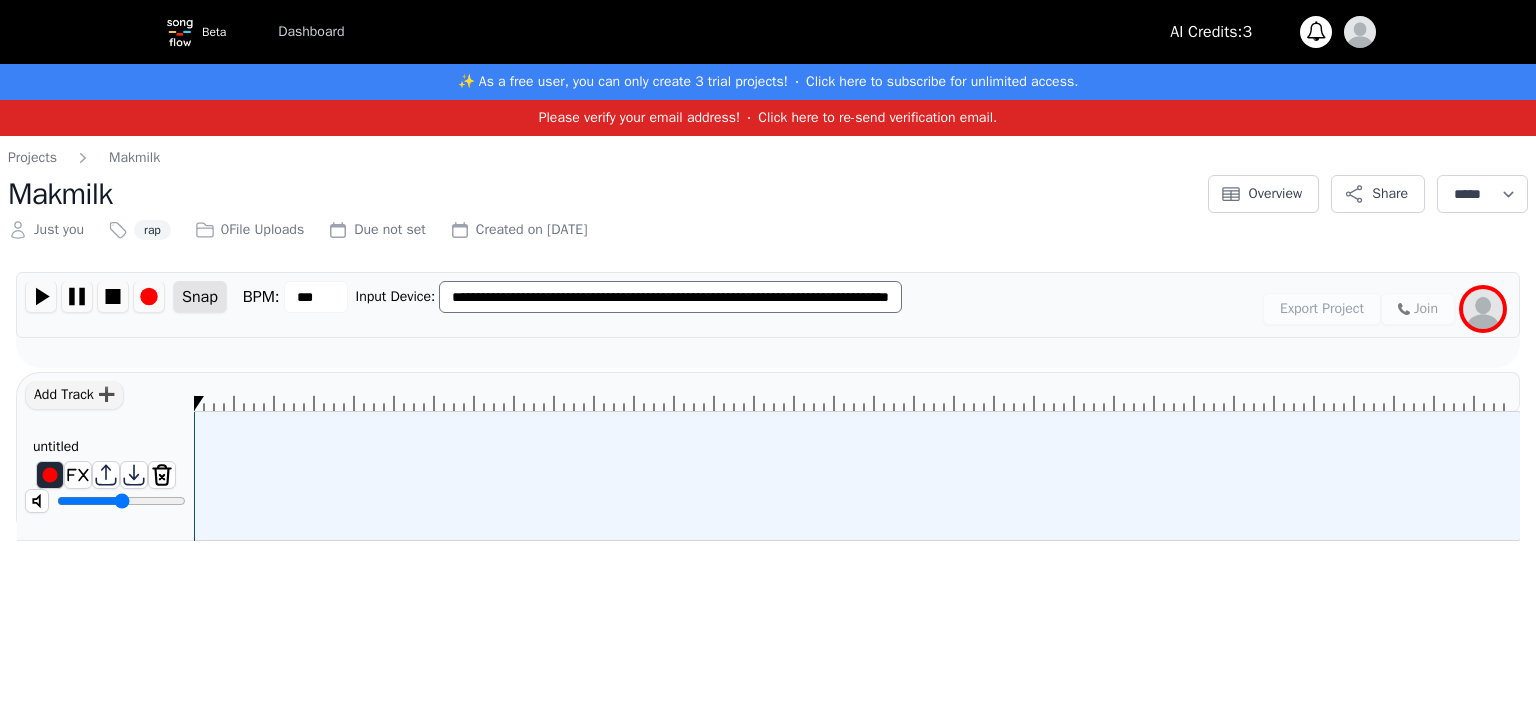 click on "**********" at bounding box center (768, 348) 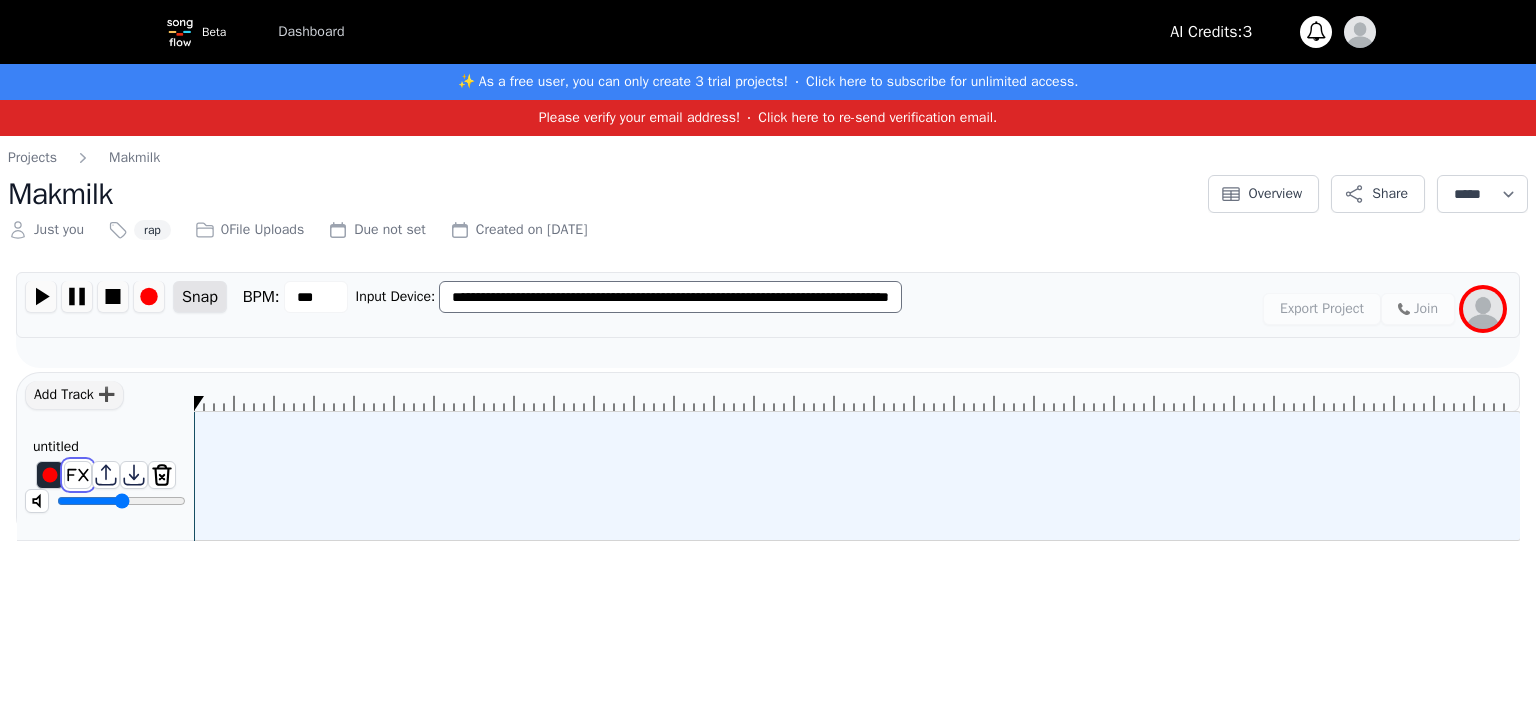 click at bounding box center [78, 475] 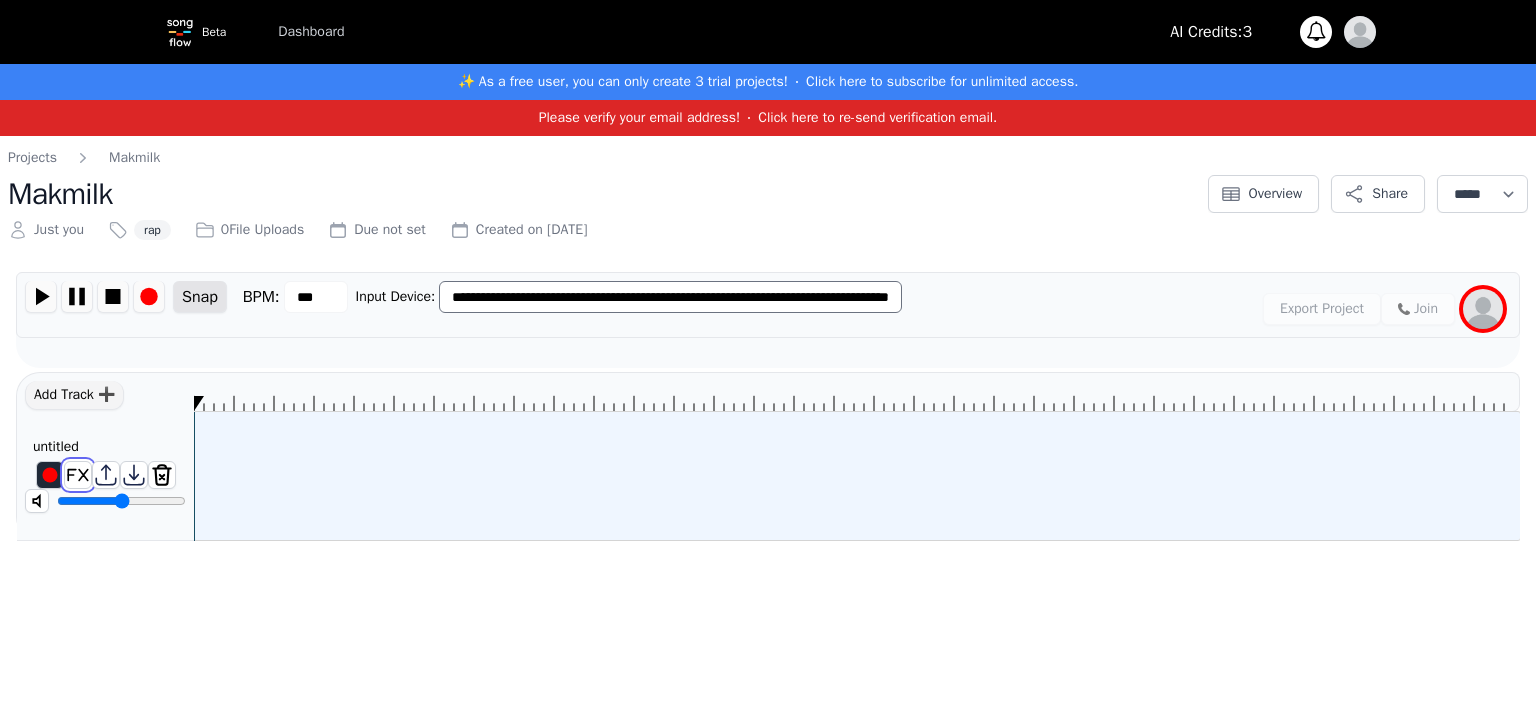 click at bounding box center (78, 475) 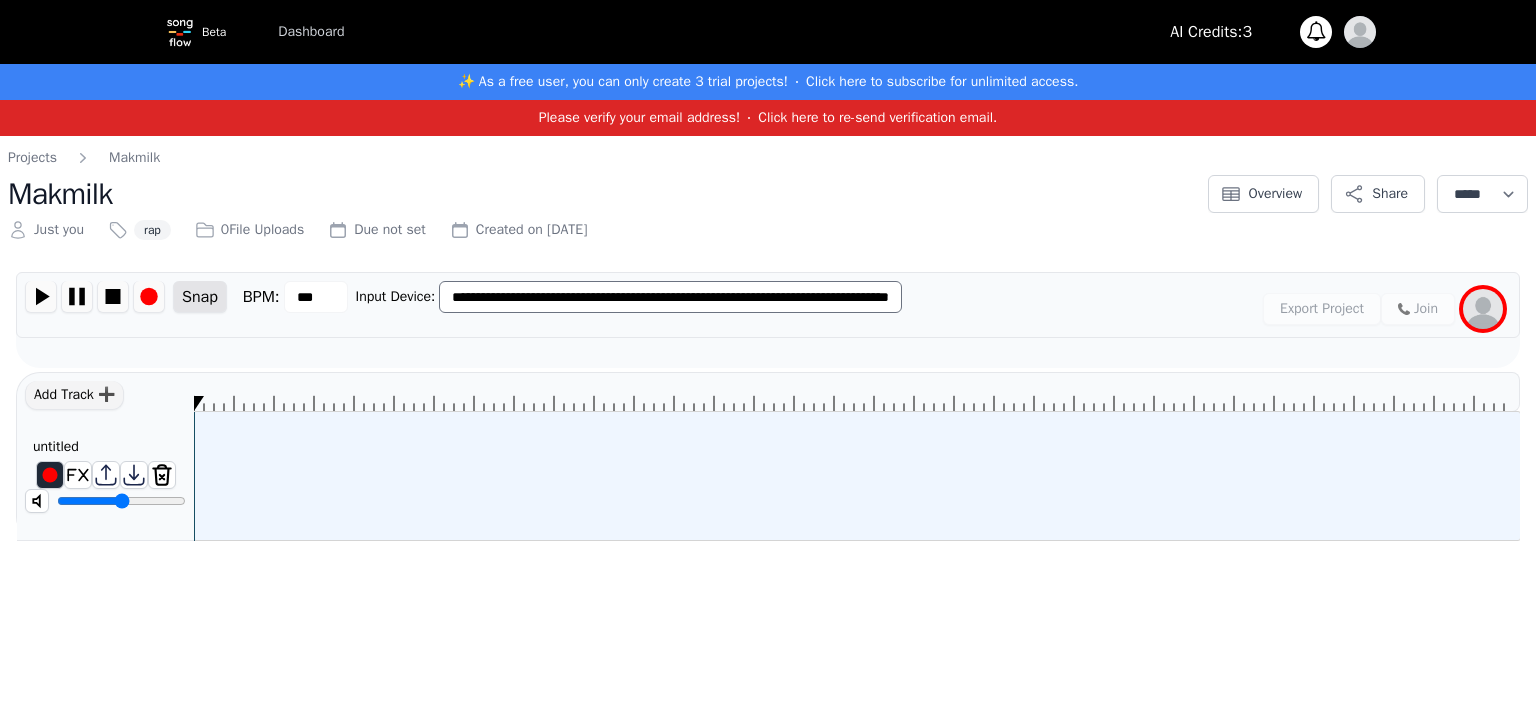 click on "untitled ********" at bounding box center [105, 477] 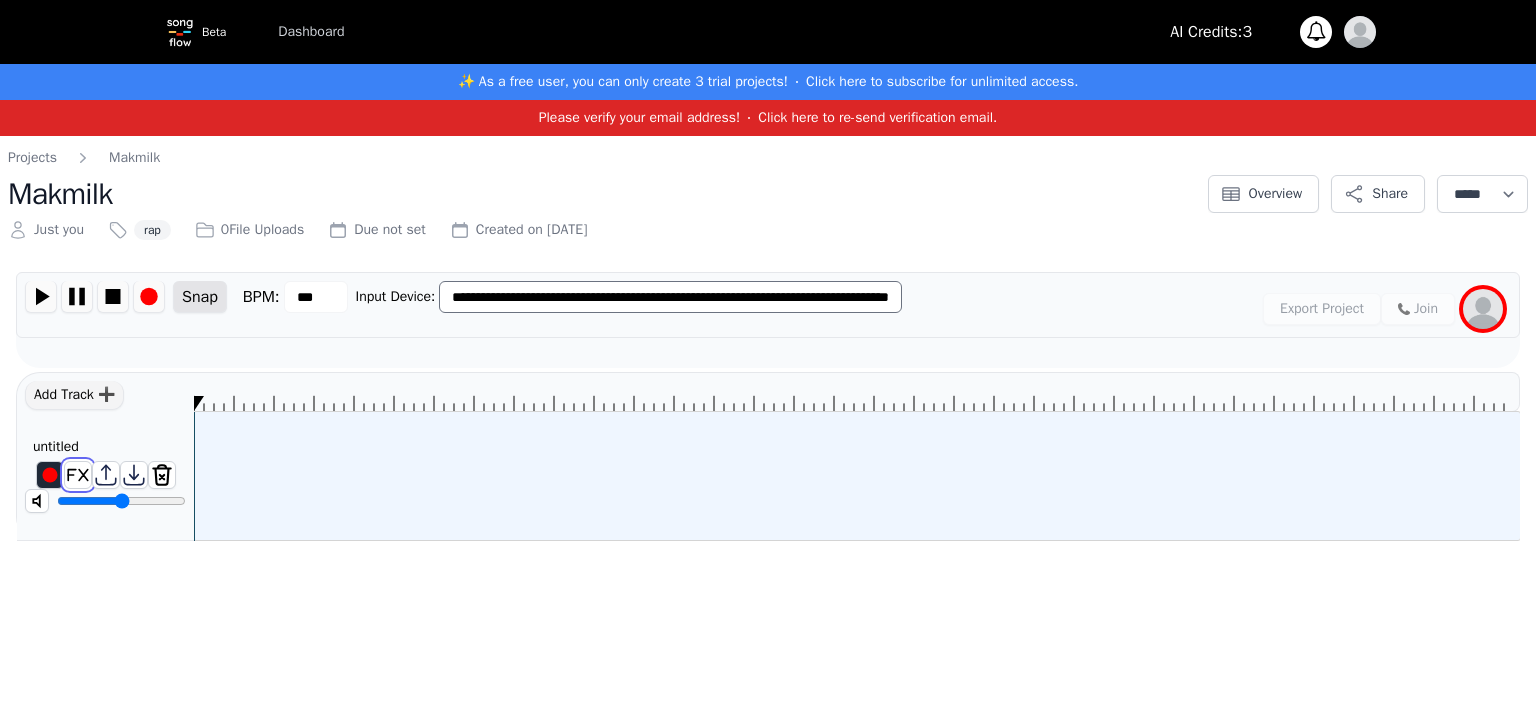 click at bounding box center (78, 475) 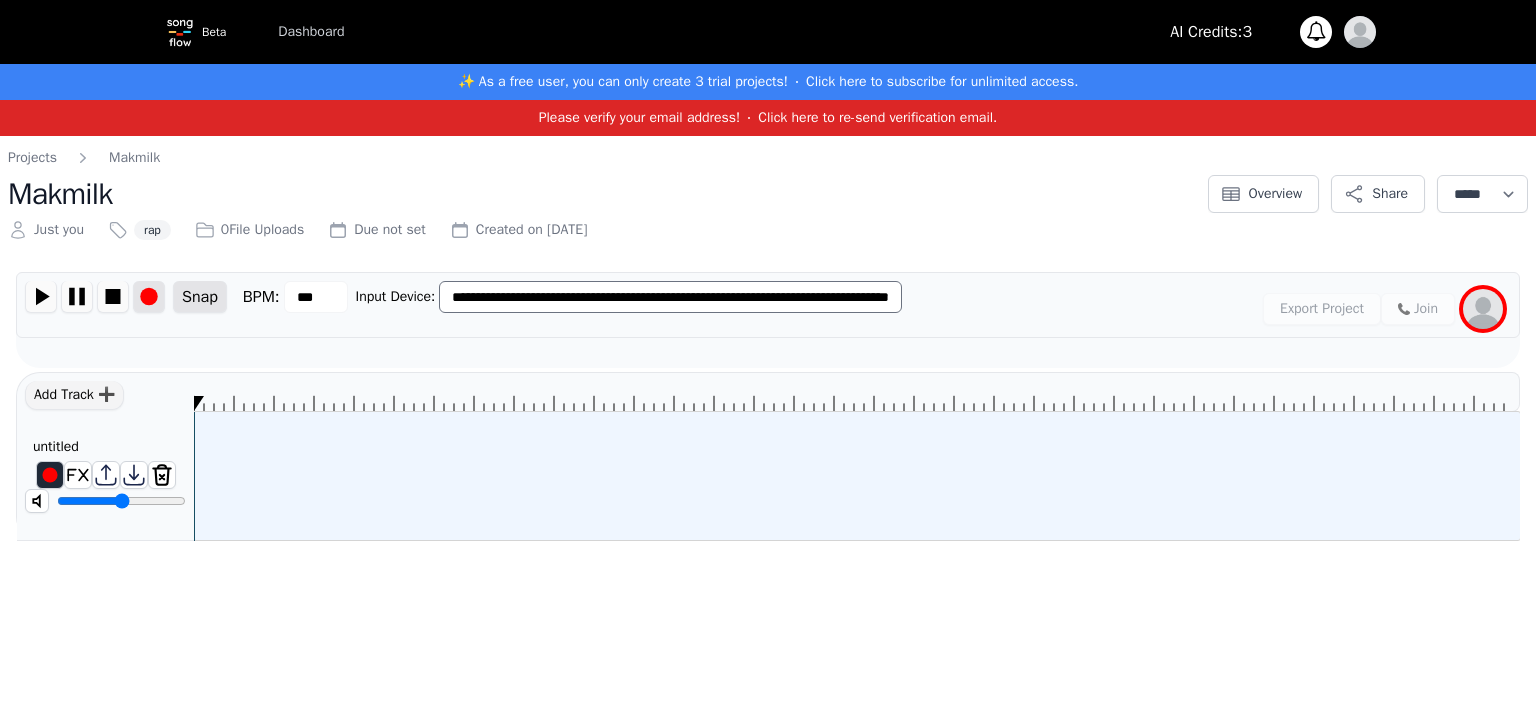 click at bounding box center [149, 296] 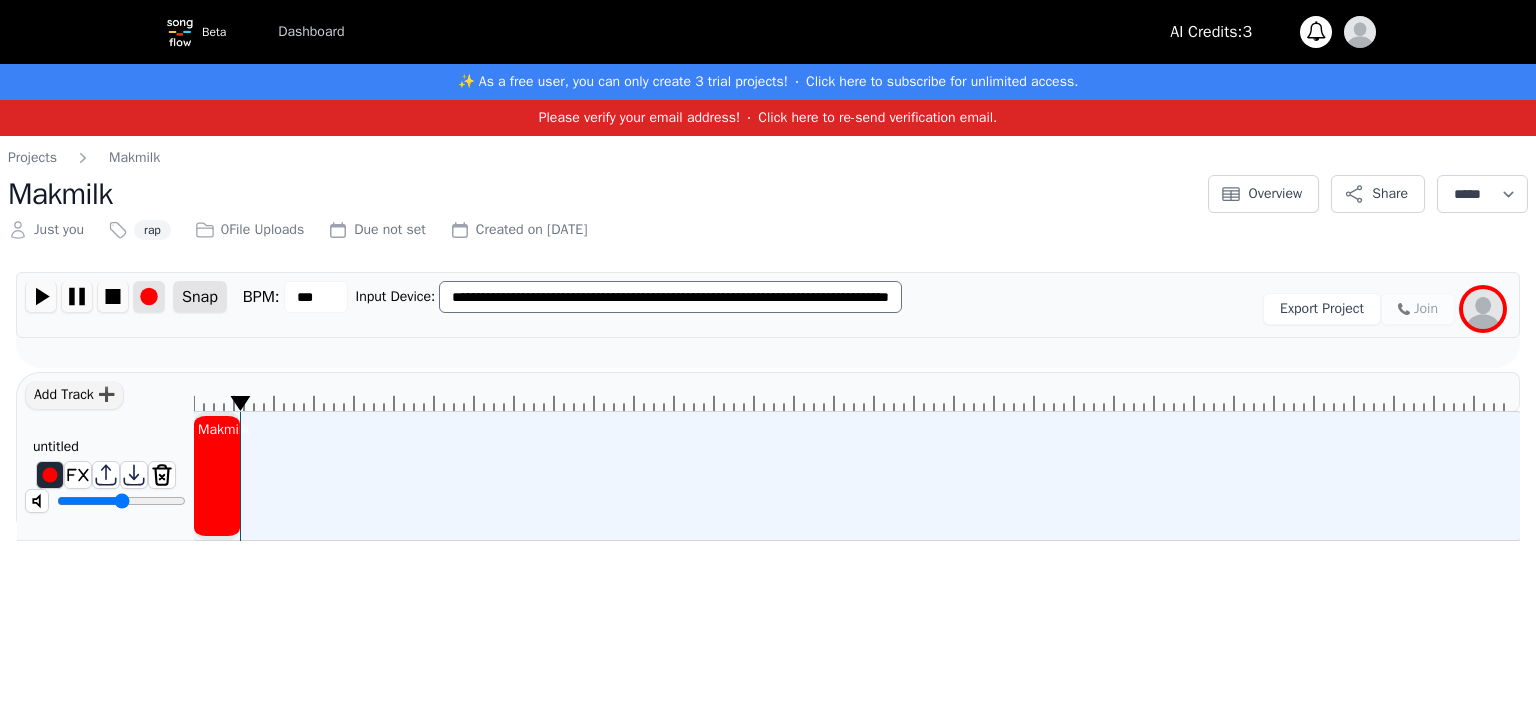 click at bounding box center (149, 296) 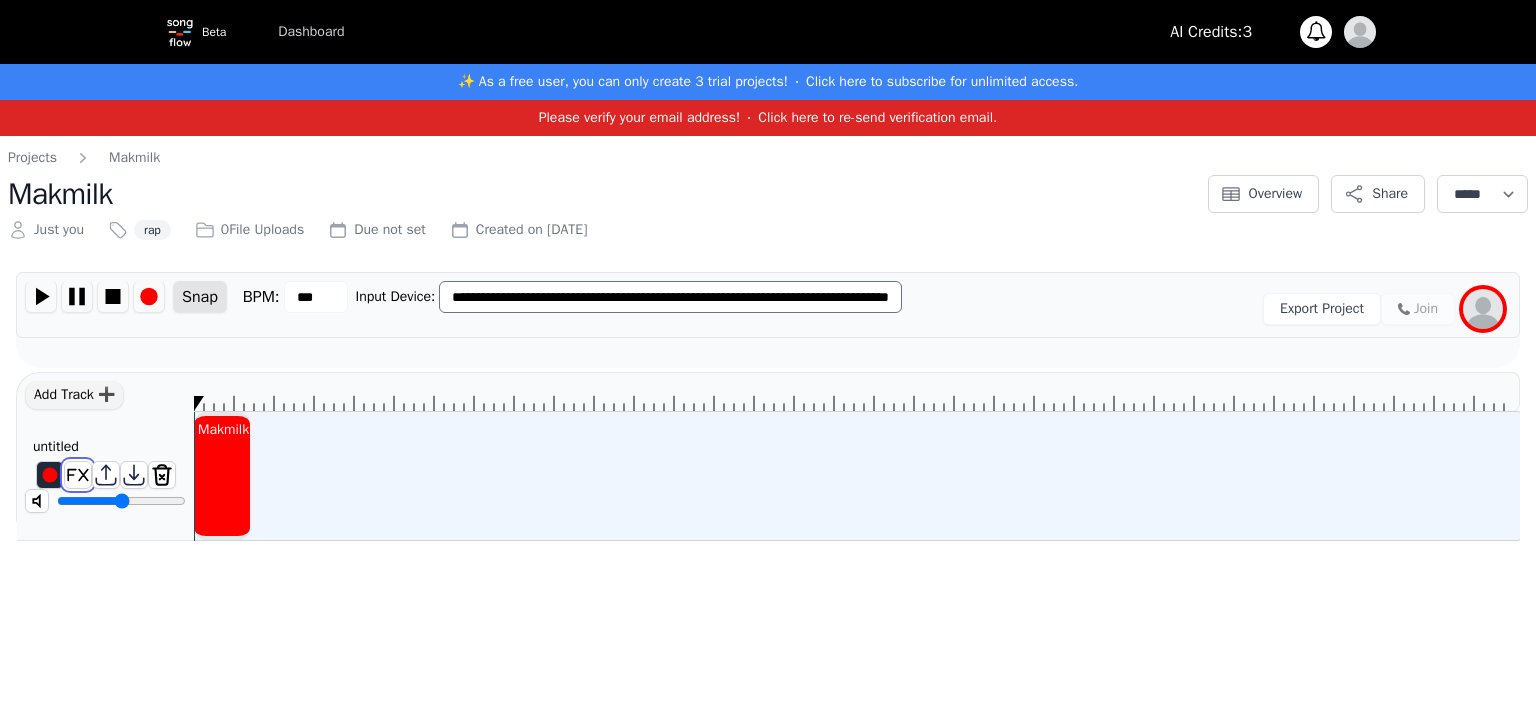 click at bounding box center [78, 475] 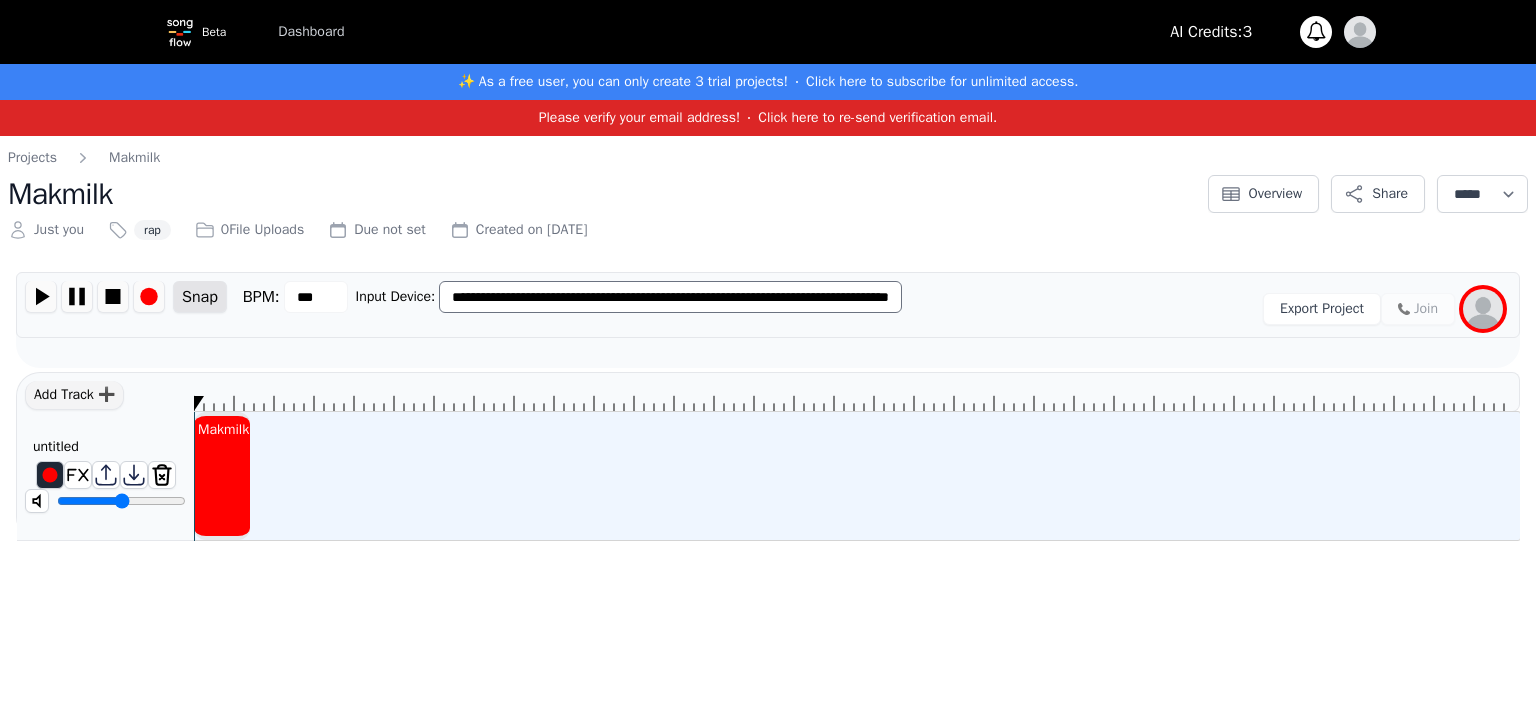 click on "Makmilk" at bounding box center (223, 430) 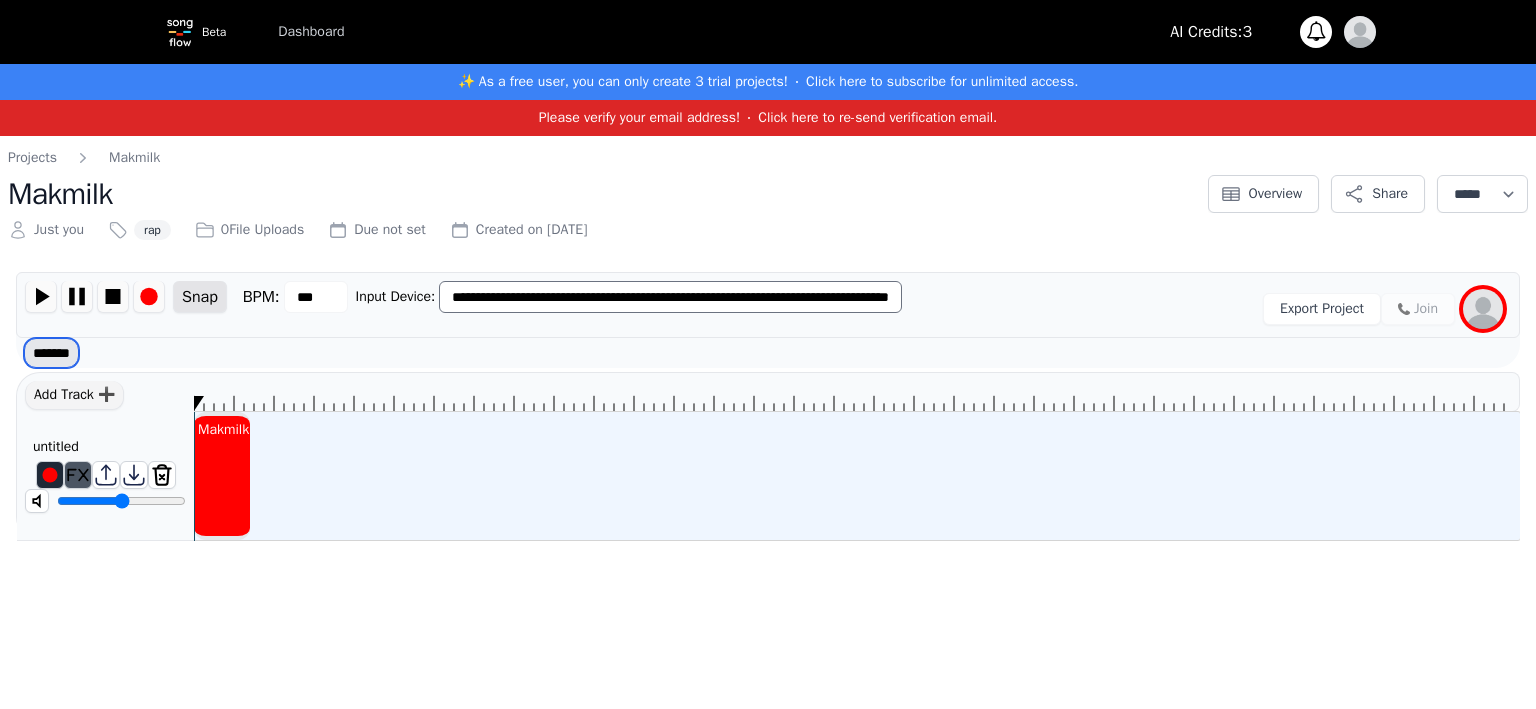 click on "******* ******" at bounding box center (51, 353) 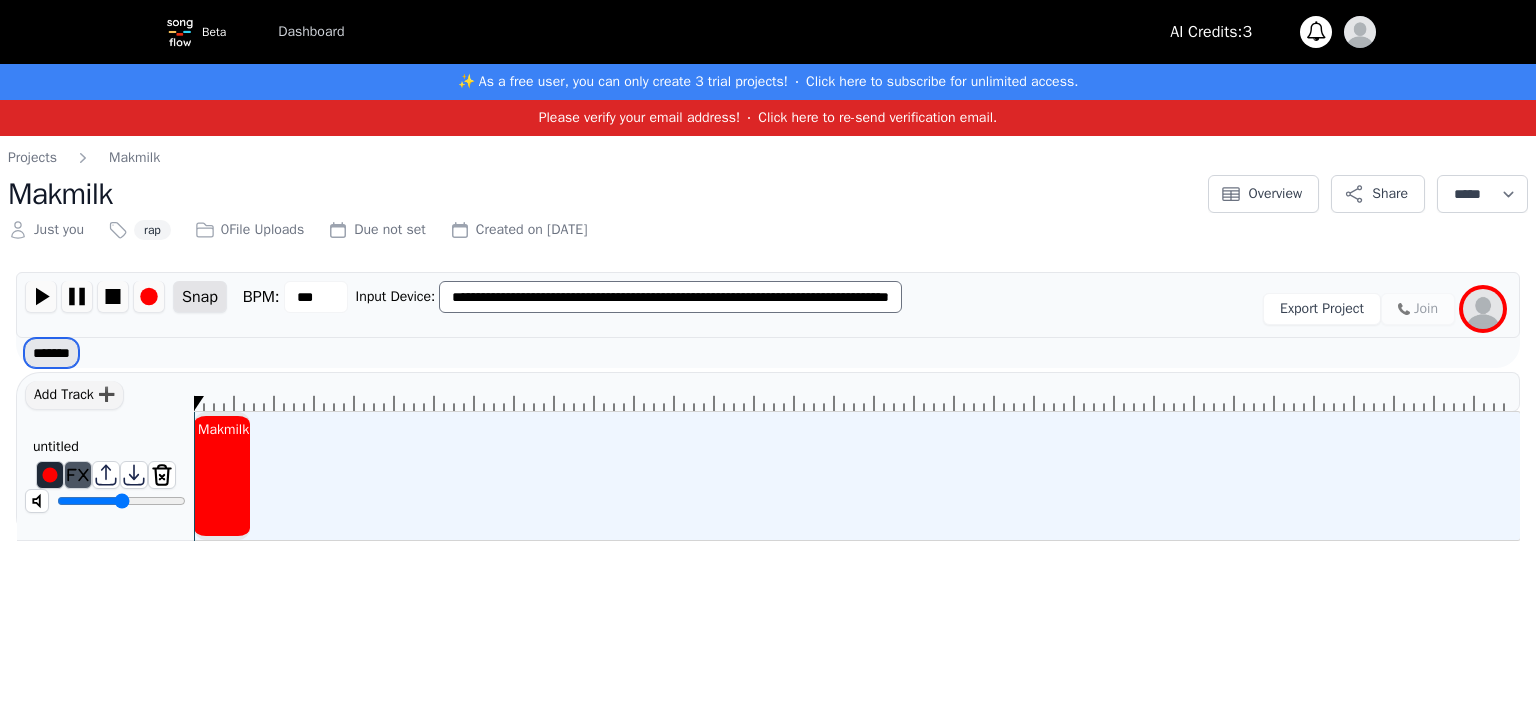 click on "******* ******" at bounding box center [51, 353] 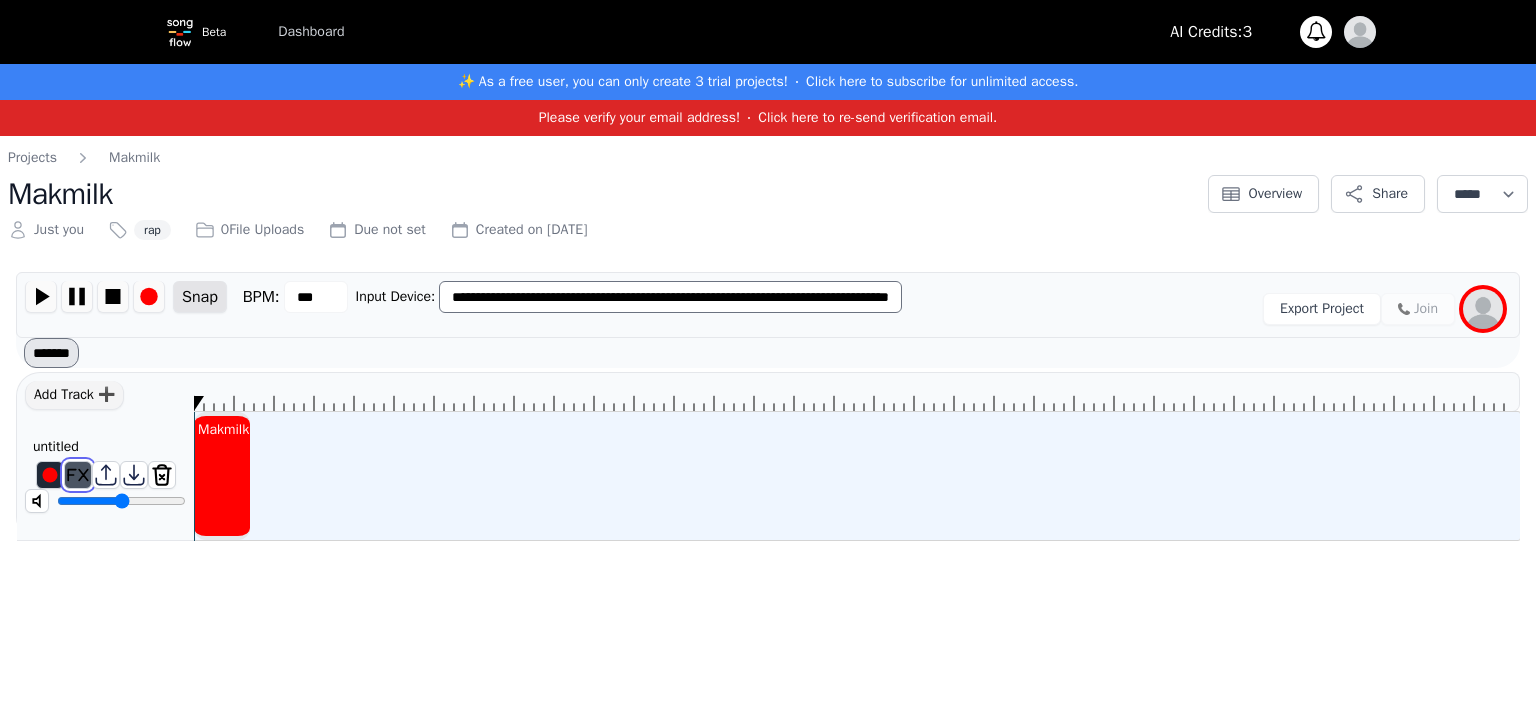 click at bounding box center (78, 475) 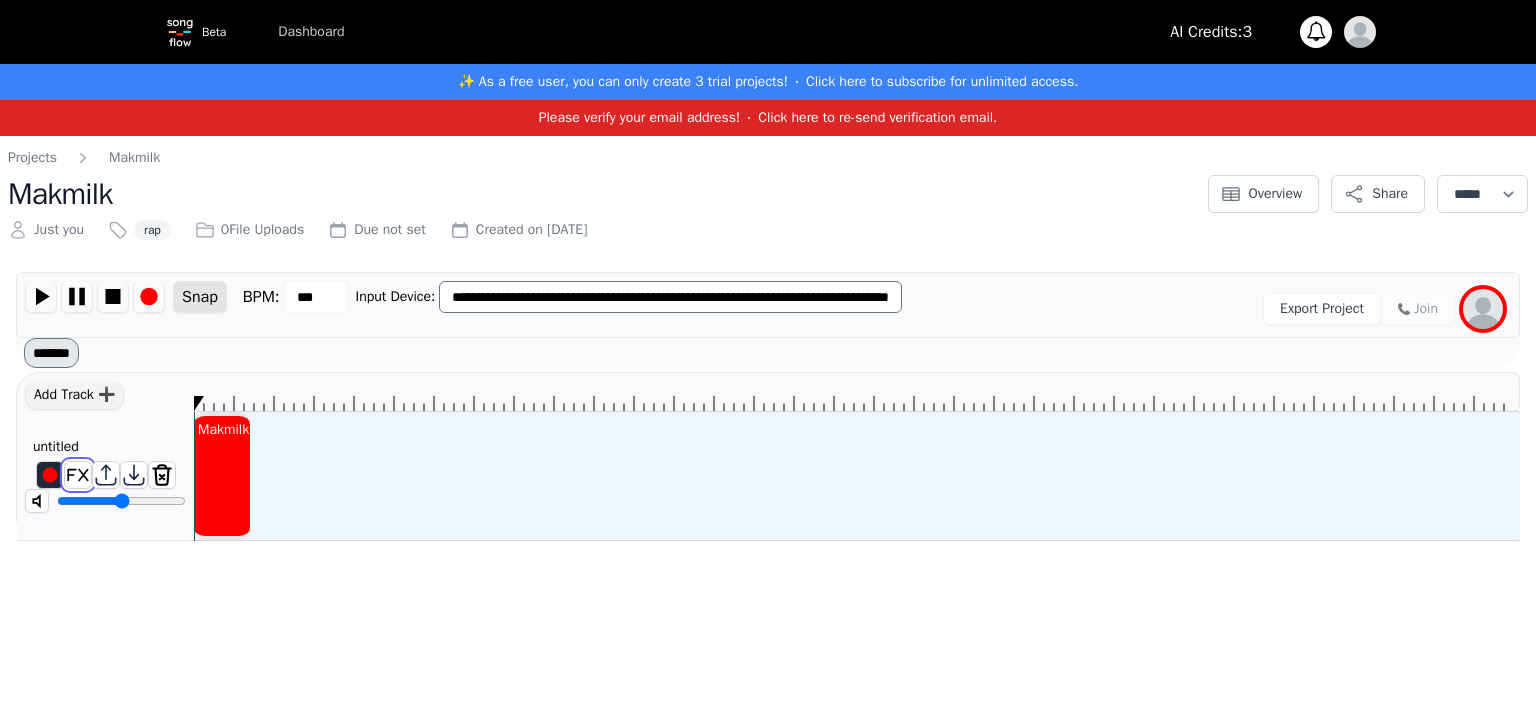 click at bounding box center (78, 475) 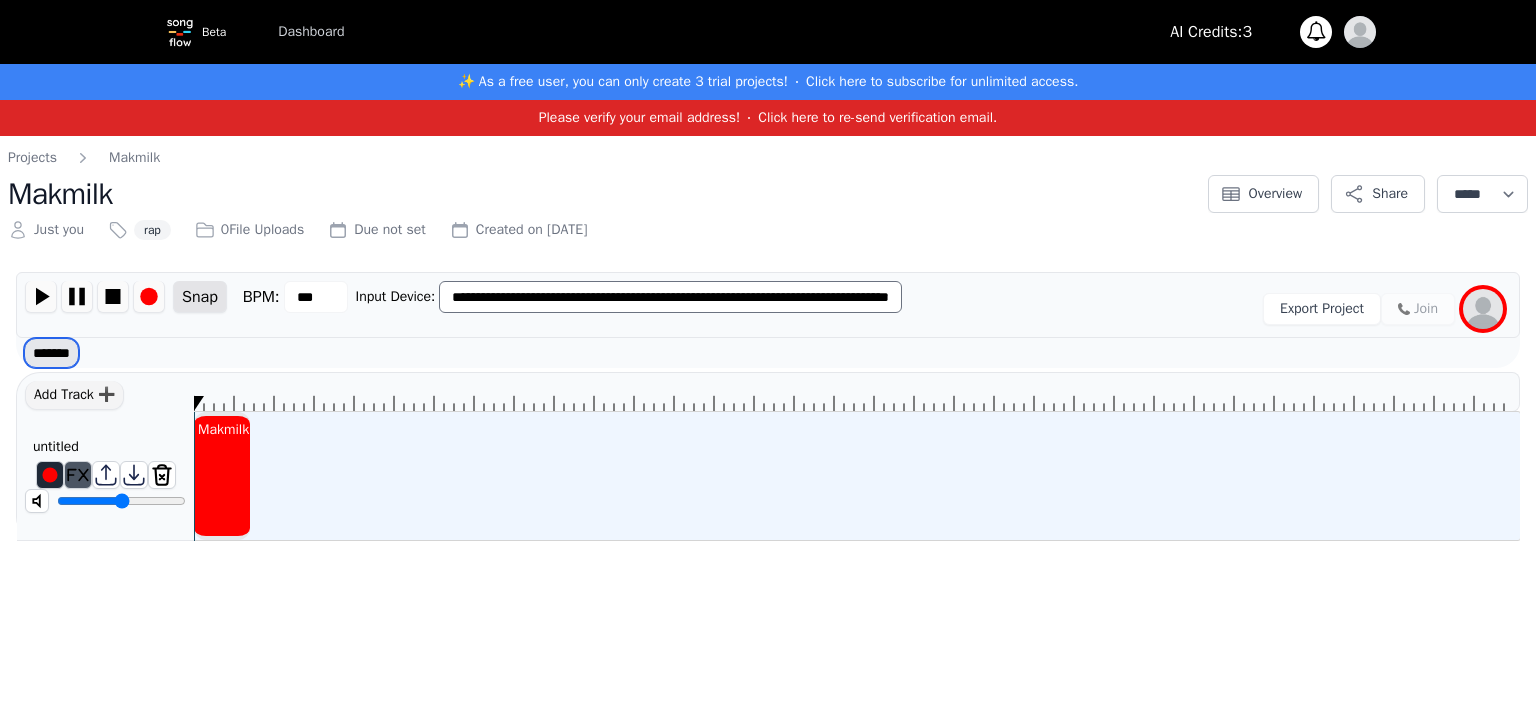 click on "******* ******" at bounding box center (51, 353) 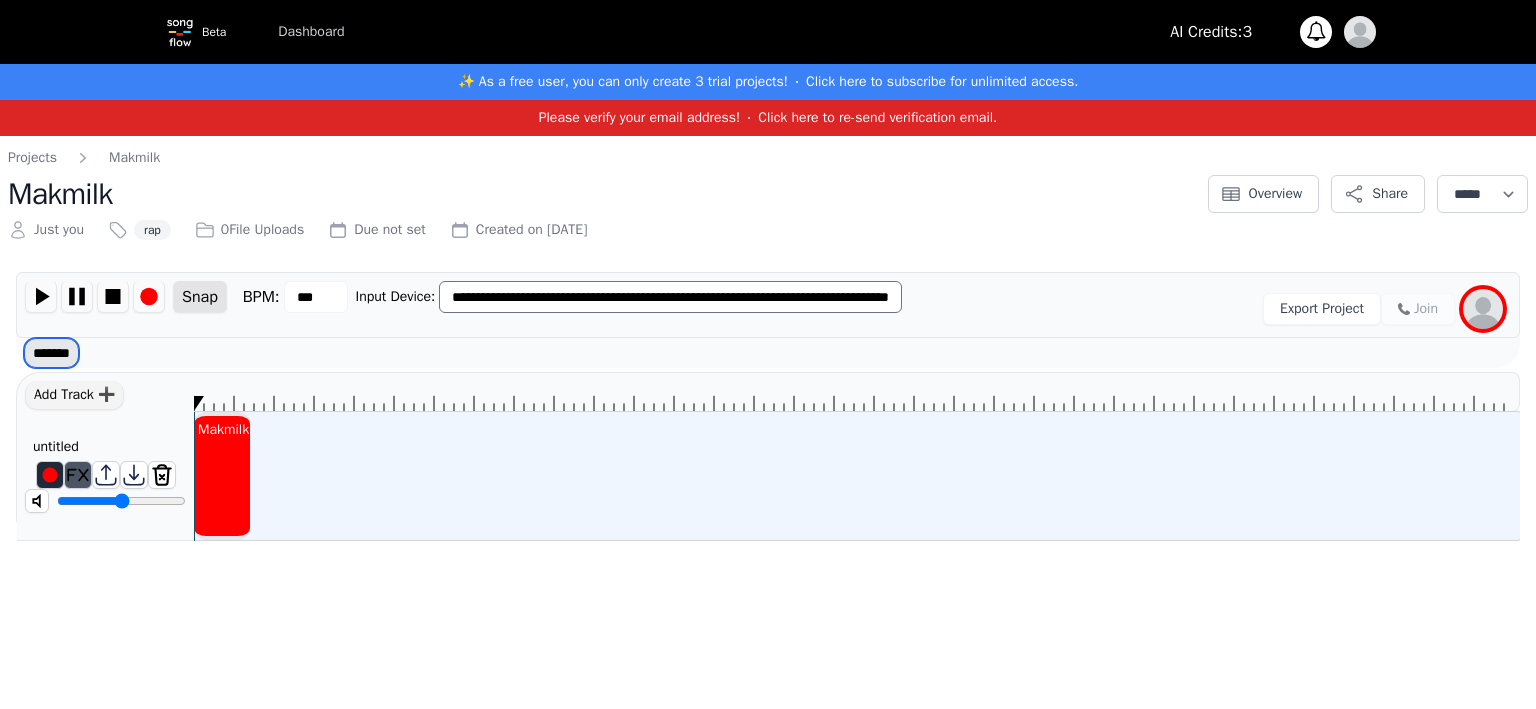 click on "******* ******" at bounding box center (51, 353) 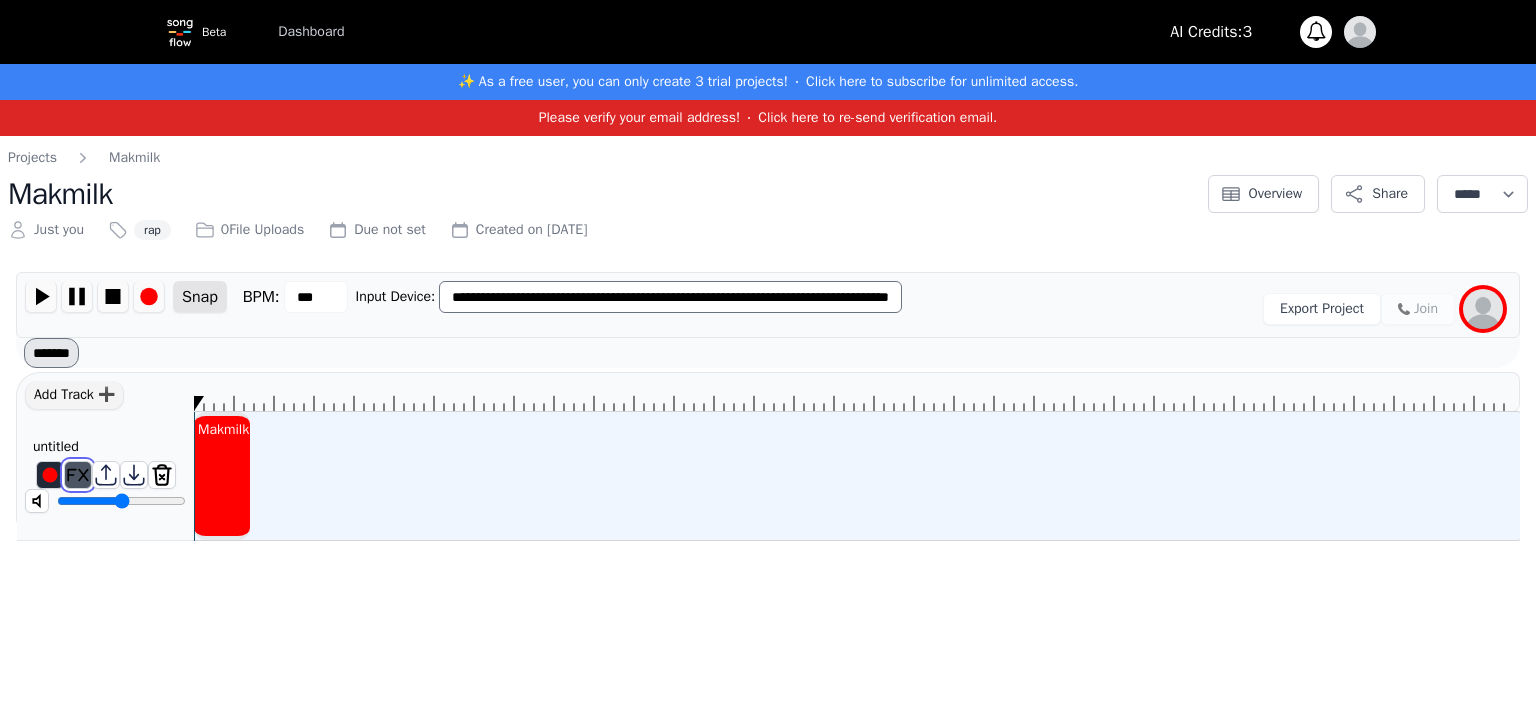 click at bounding box center (78, 475) 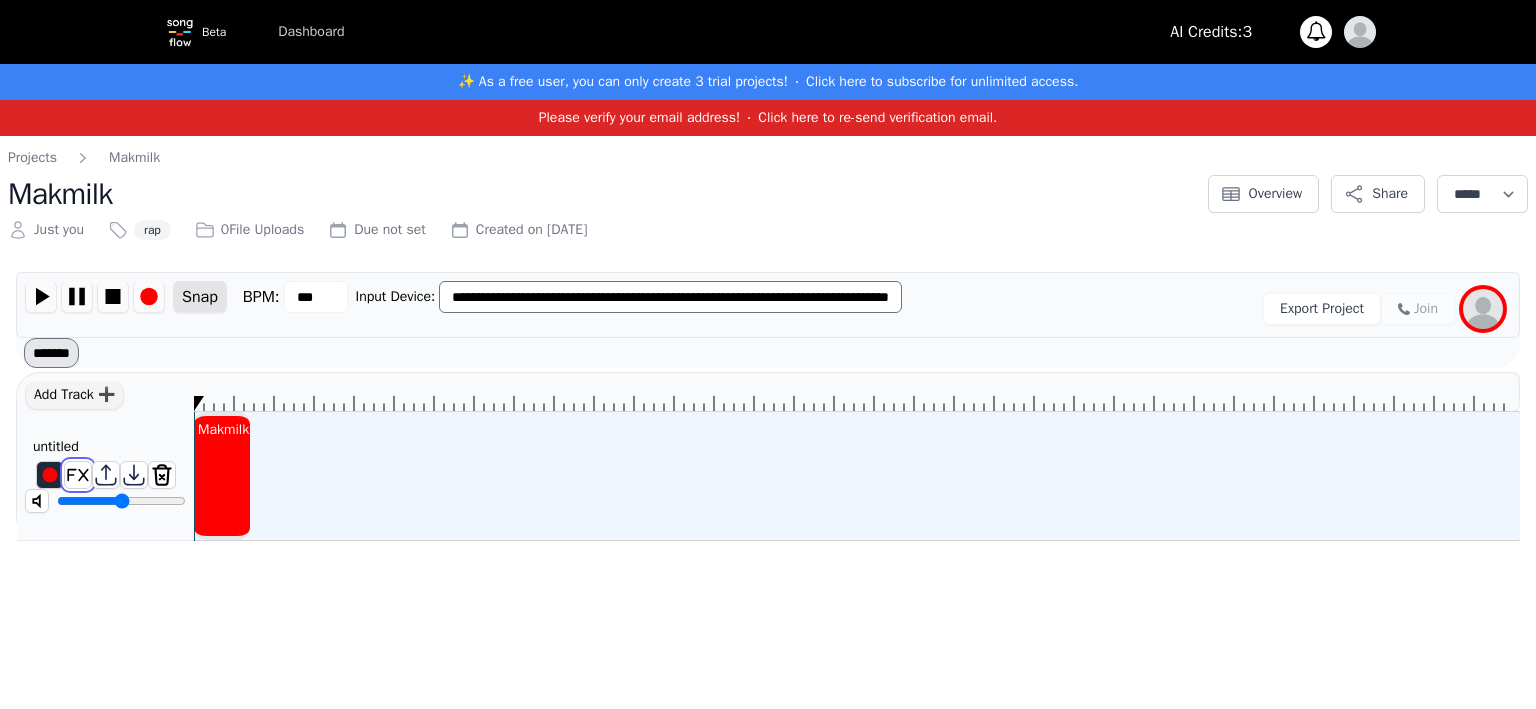 click at bounding box center (78, 475) 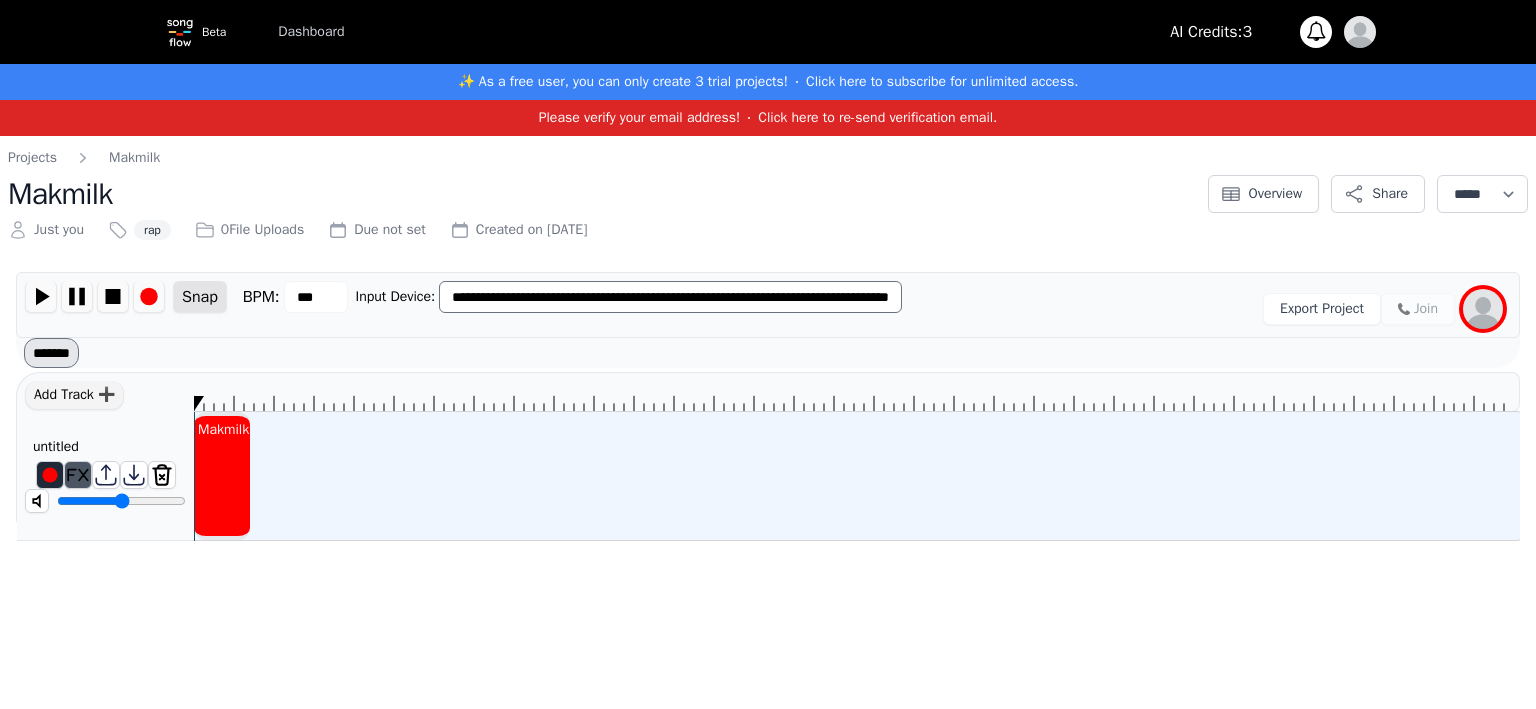 click on "**********" at bounding box center [768, 280] 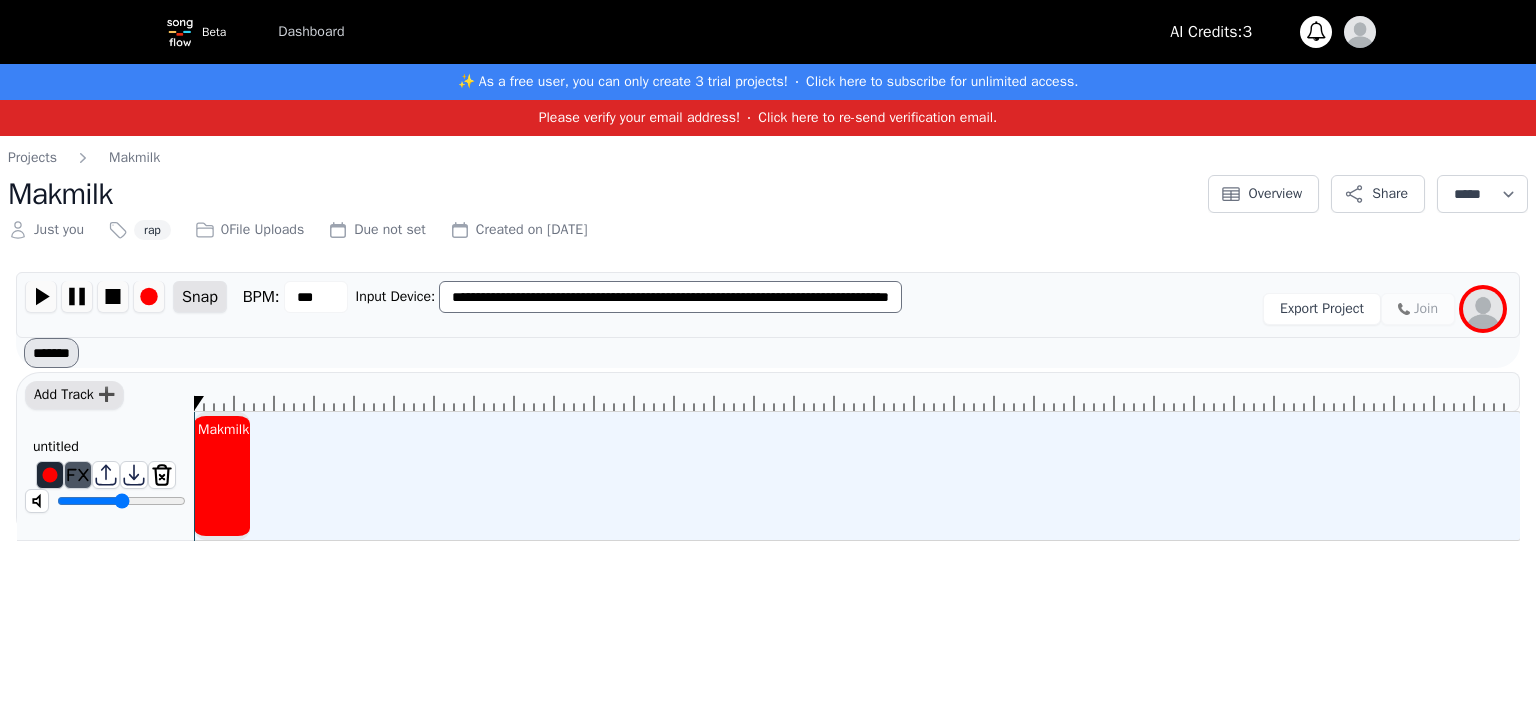 click on "Add Track ➕" at bounding box center (74, 395) 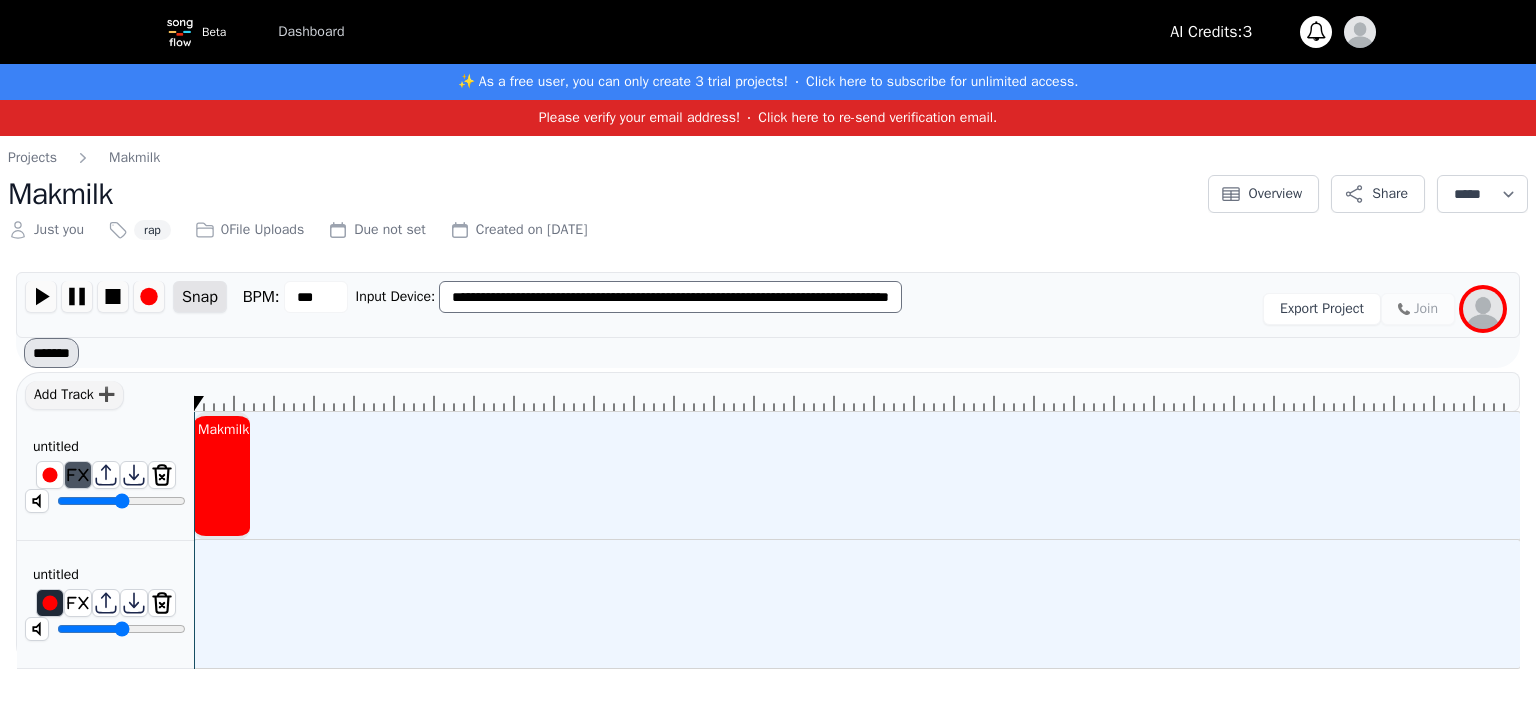 click on "**********" at bounding box center (1368, 194) 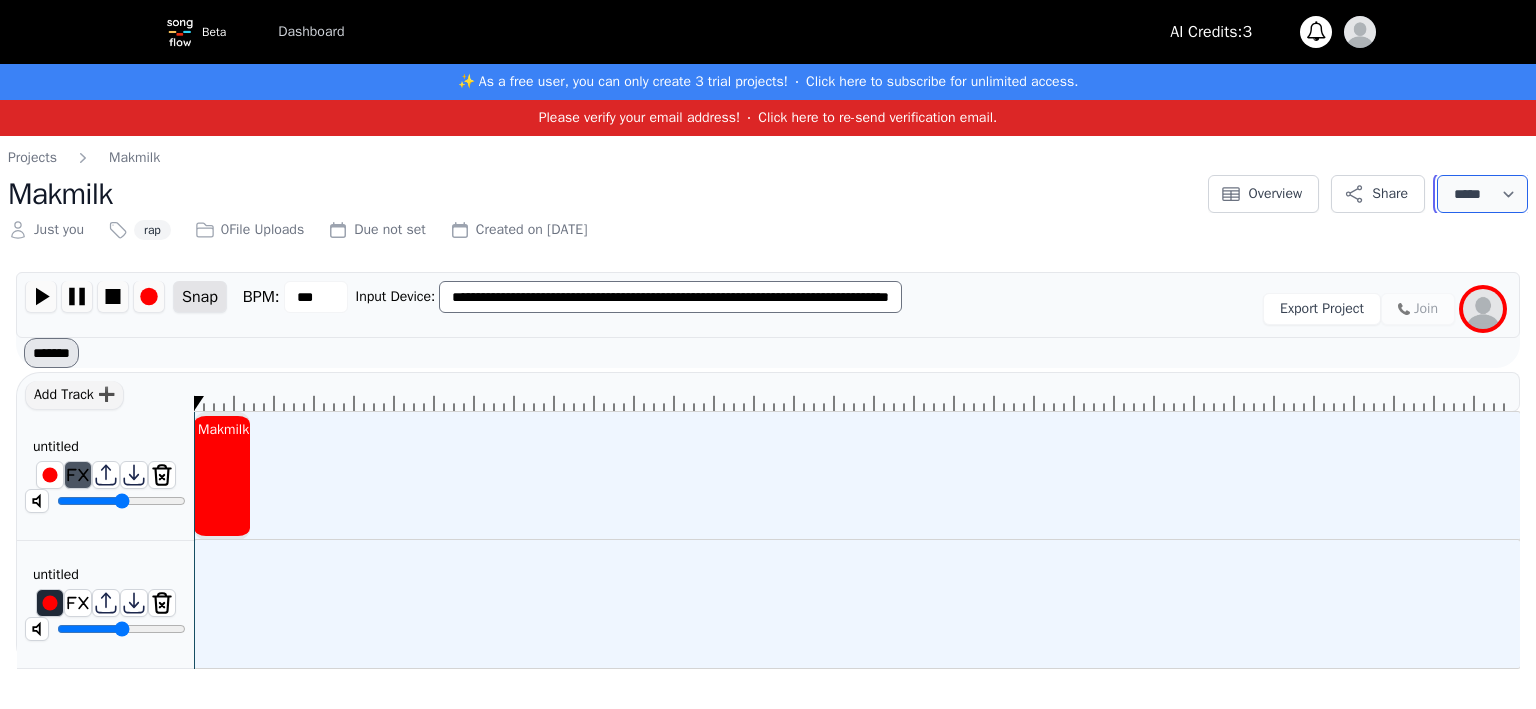 click on "**********" at bounding box center (1482, 194) 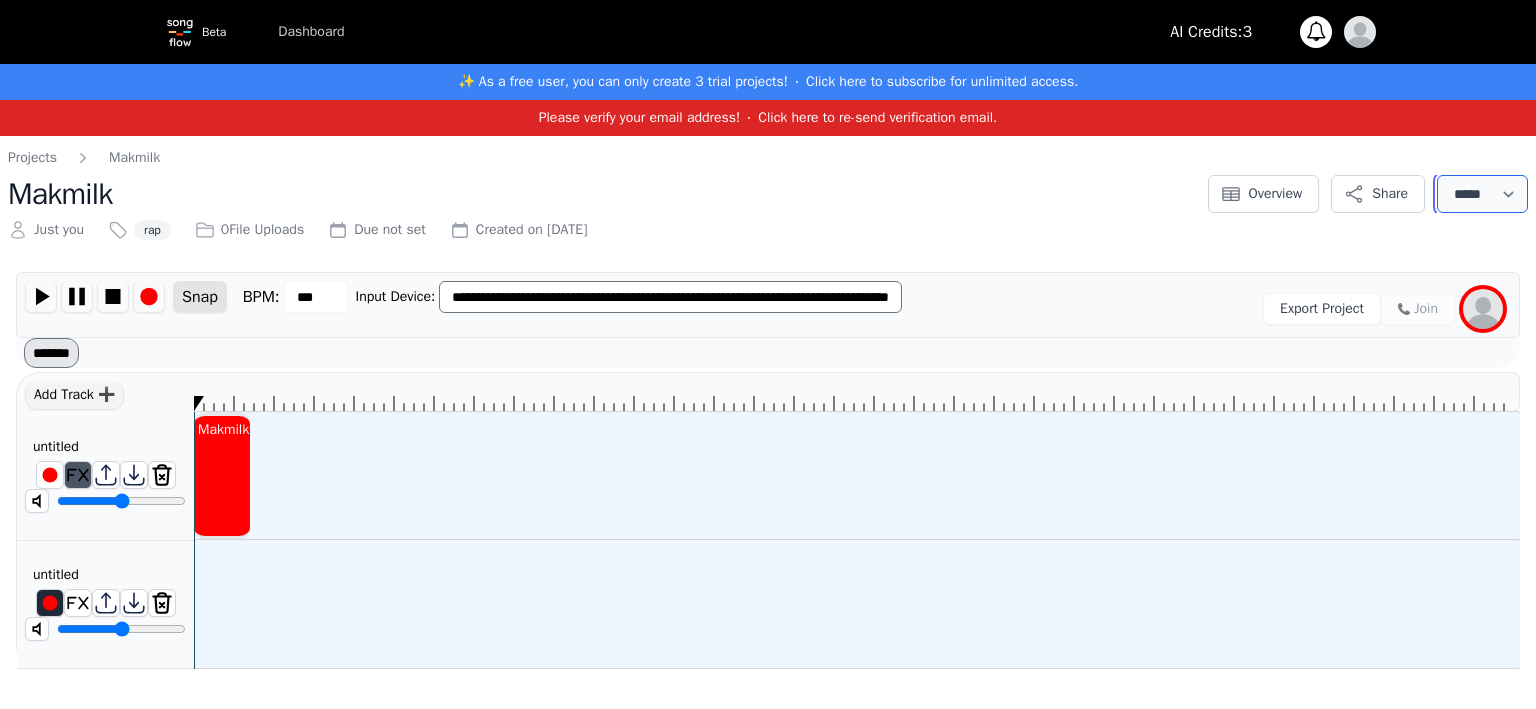 click on "**********" at bounding box center (1482, 194) 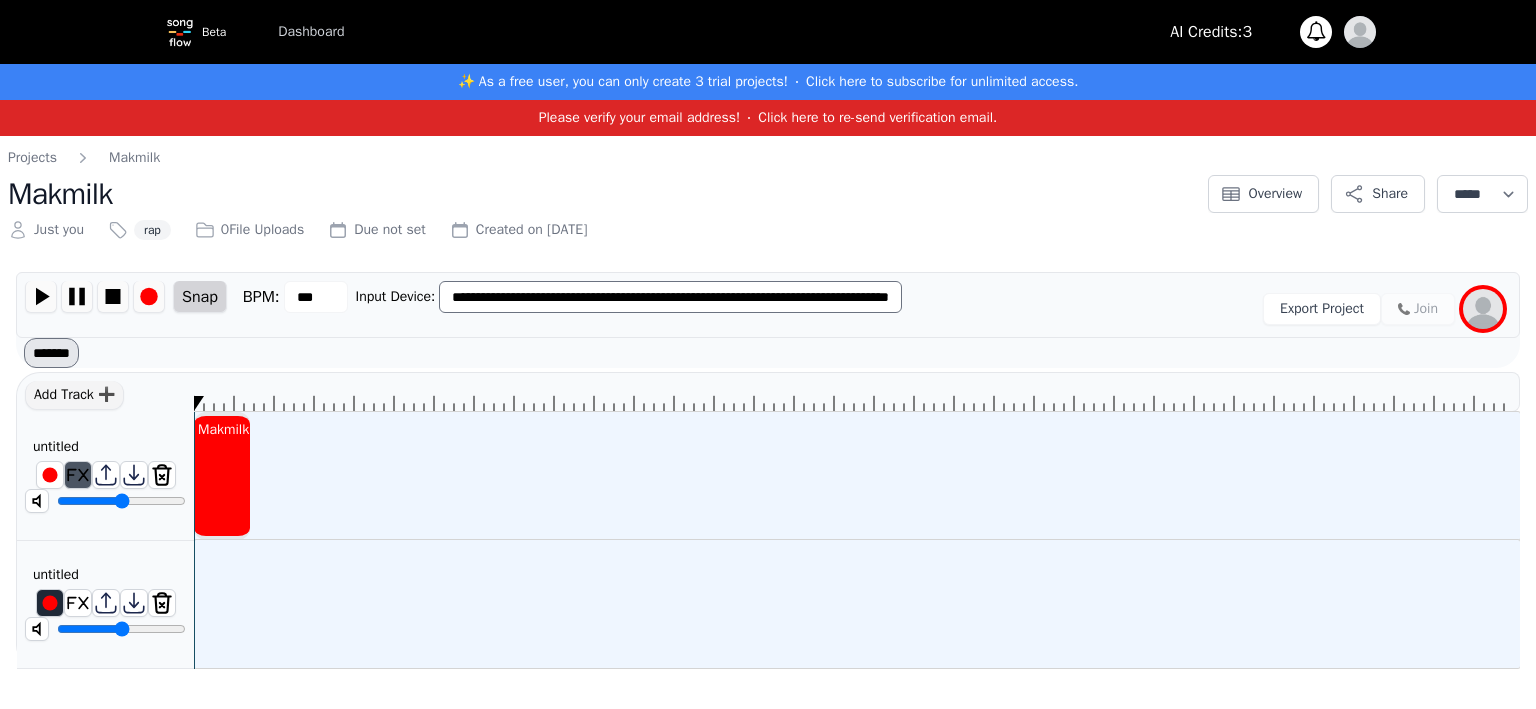 click on "Snap" at bounding box center [200, 297] 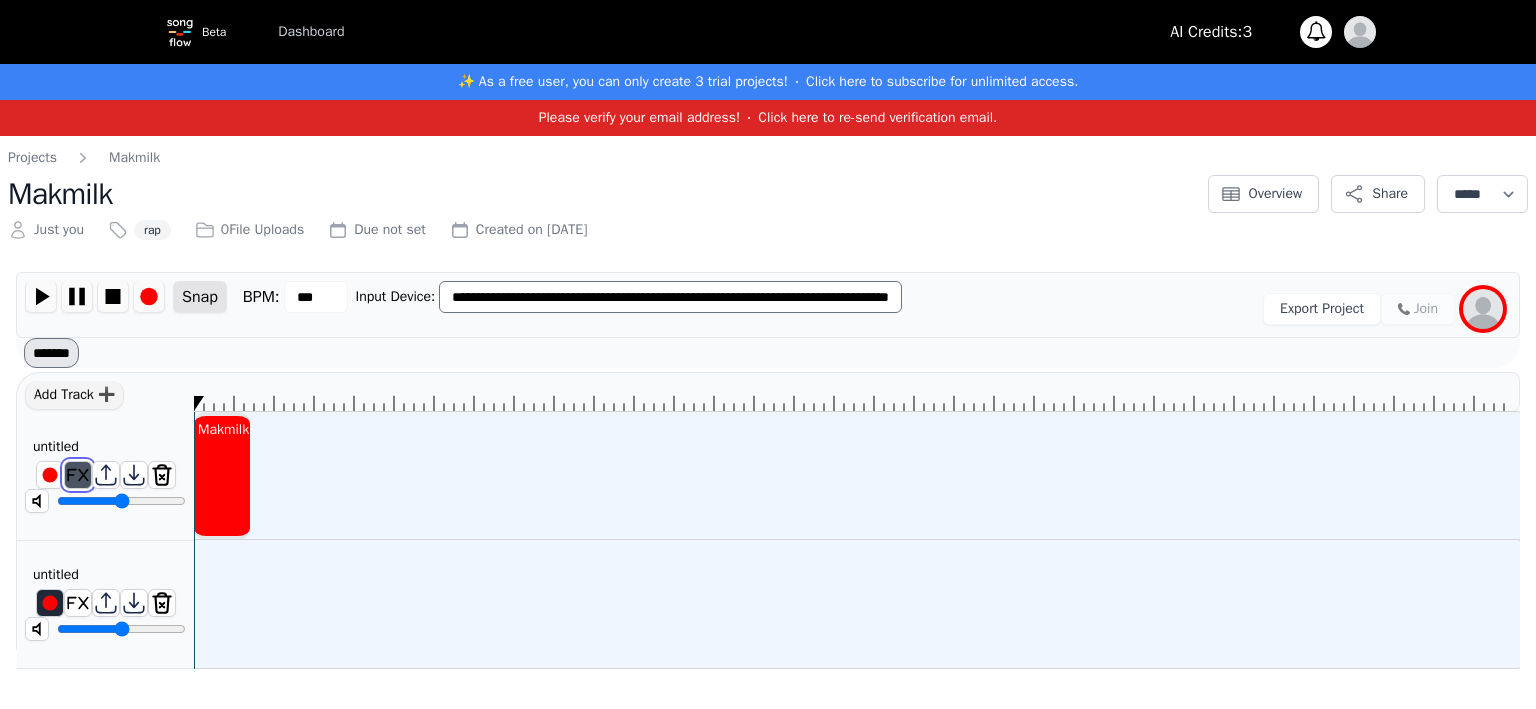 click at bounding box center [78, 475] 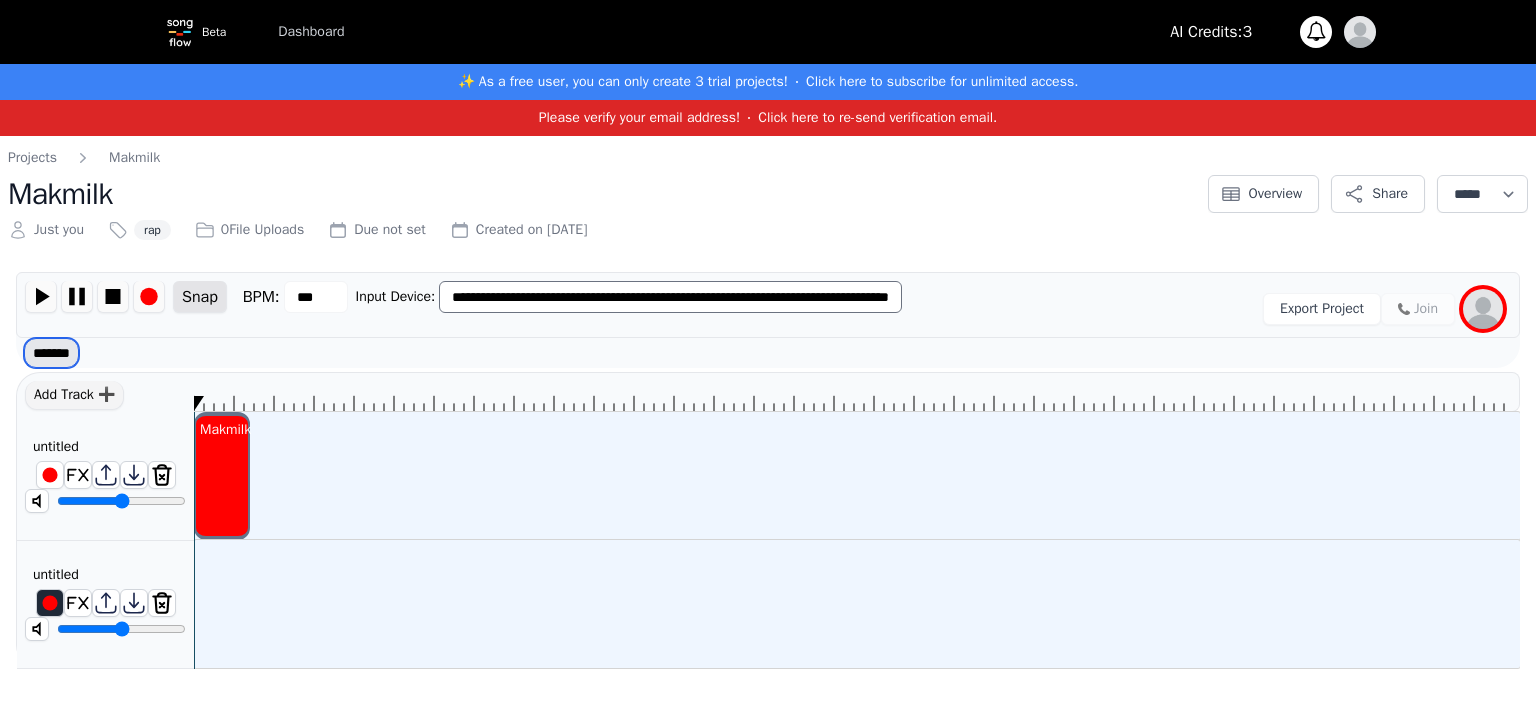 click on "******* ******" at bounding box center (51, 353) 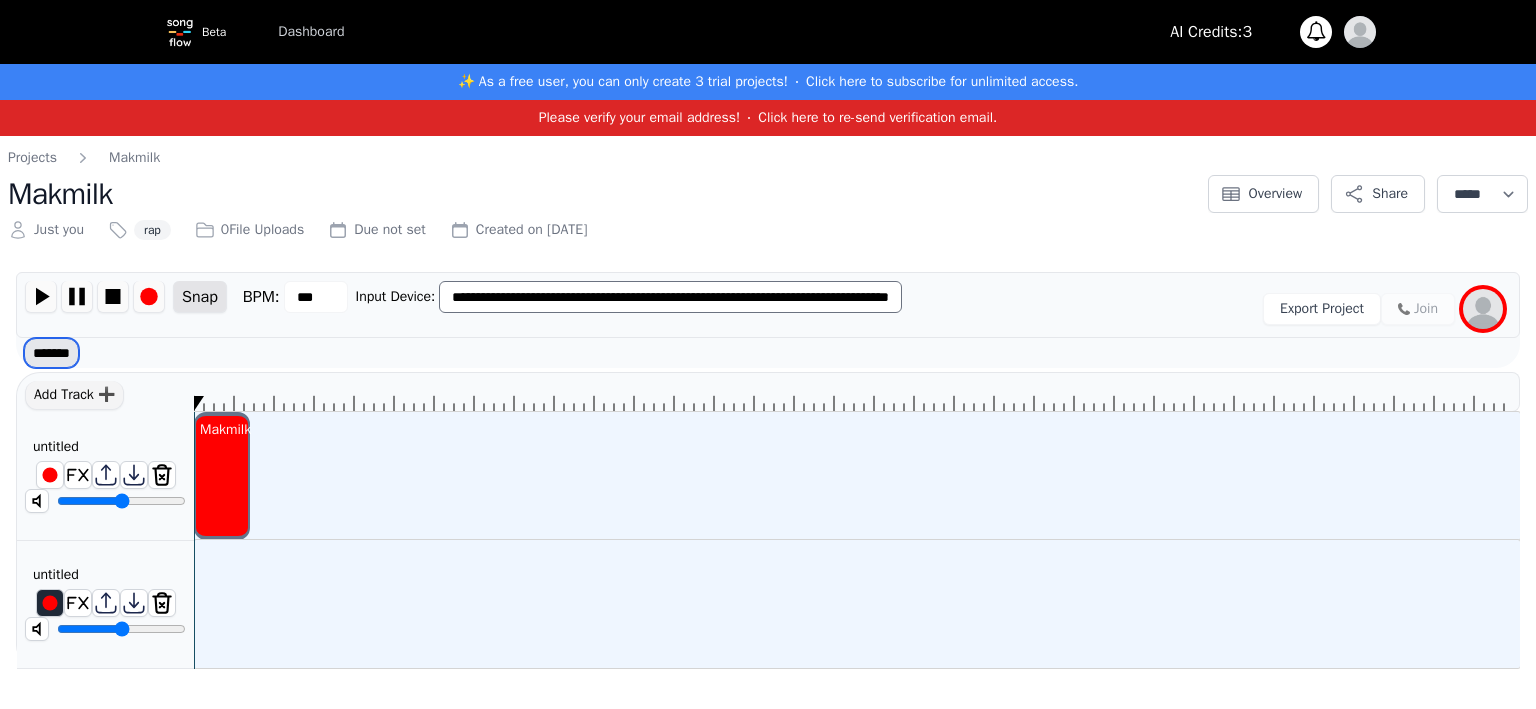 click on "******* ******" at bounding box center (51, 353) 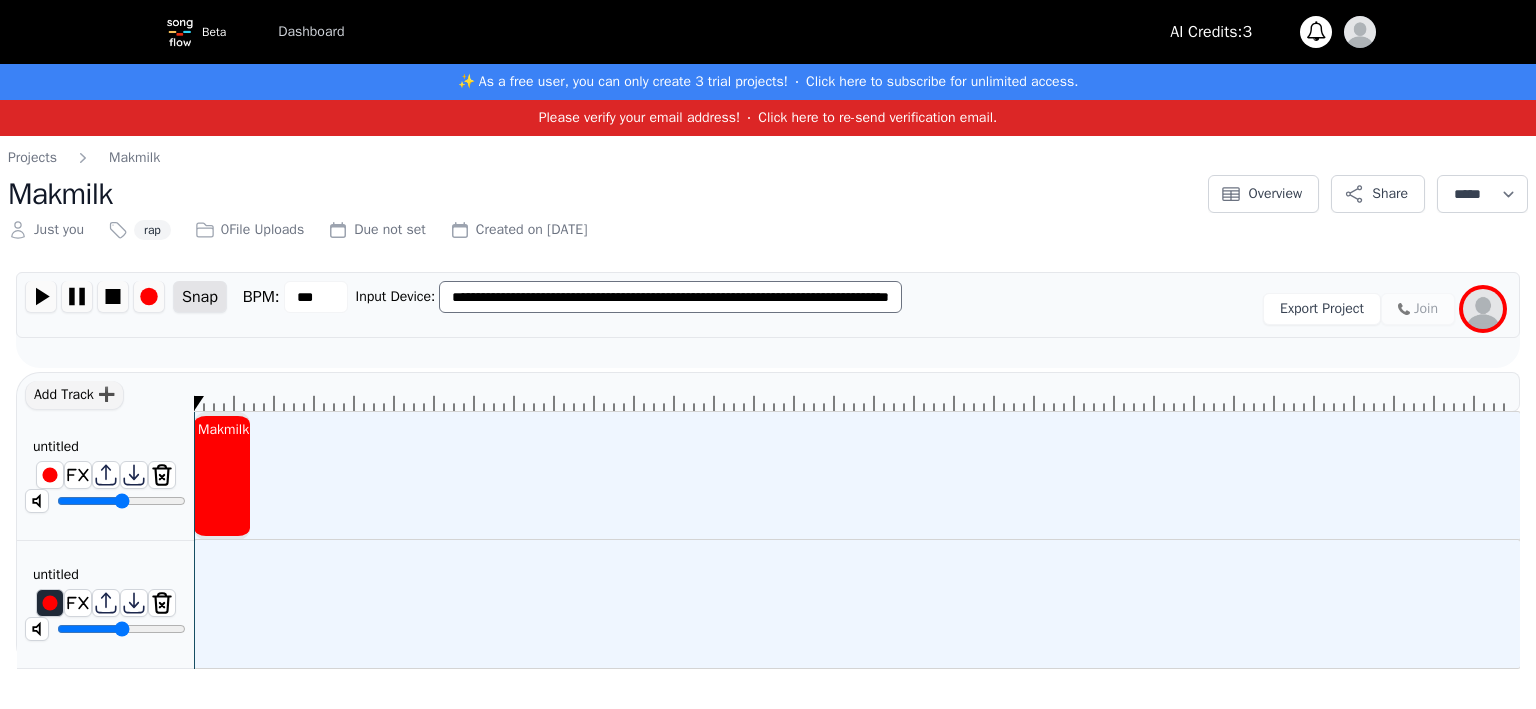 click on "Makmilk" at bounding box center (223, 430) 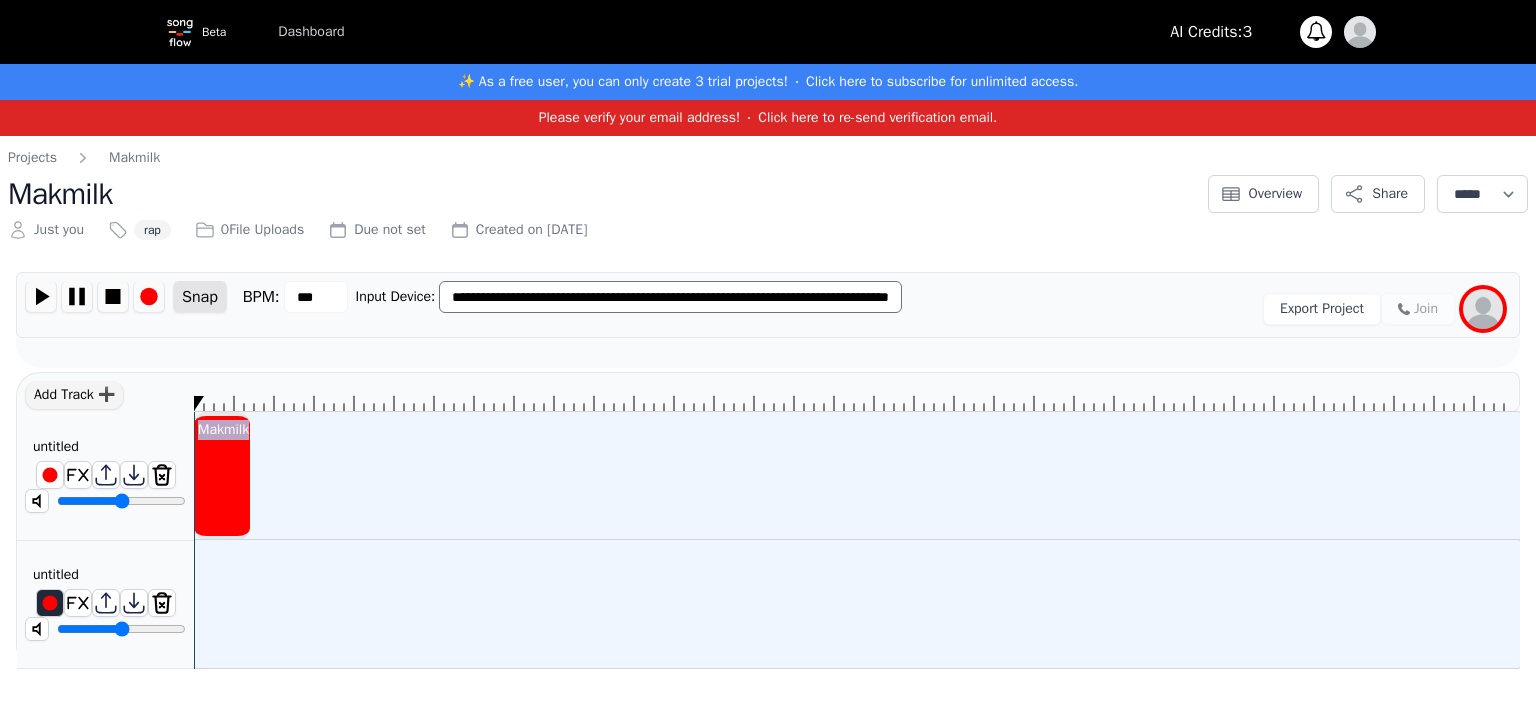 click on "Makmilk" at bounding box center [223, 430] 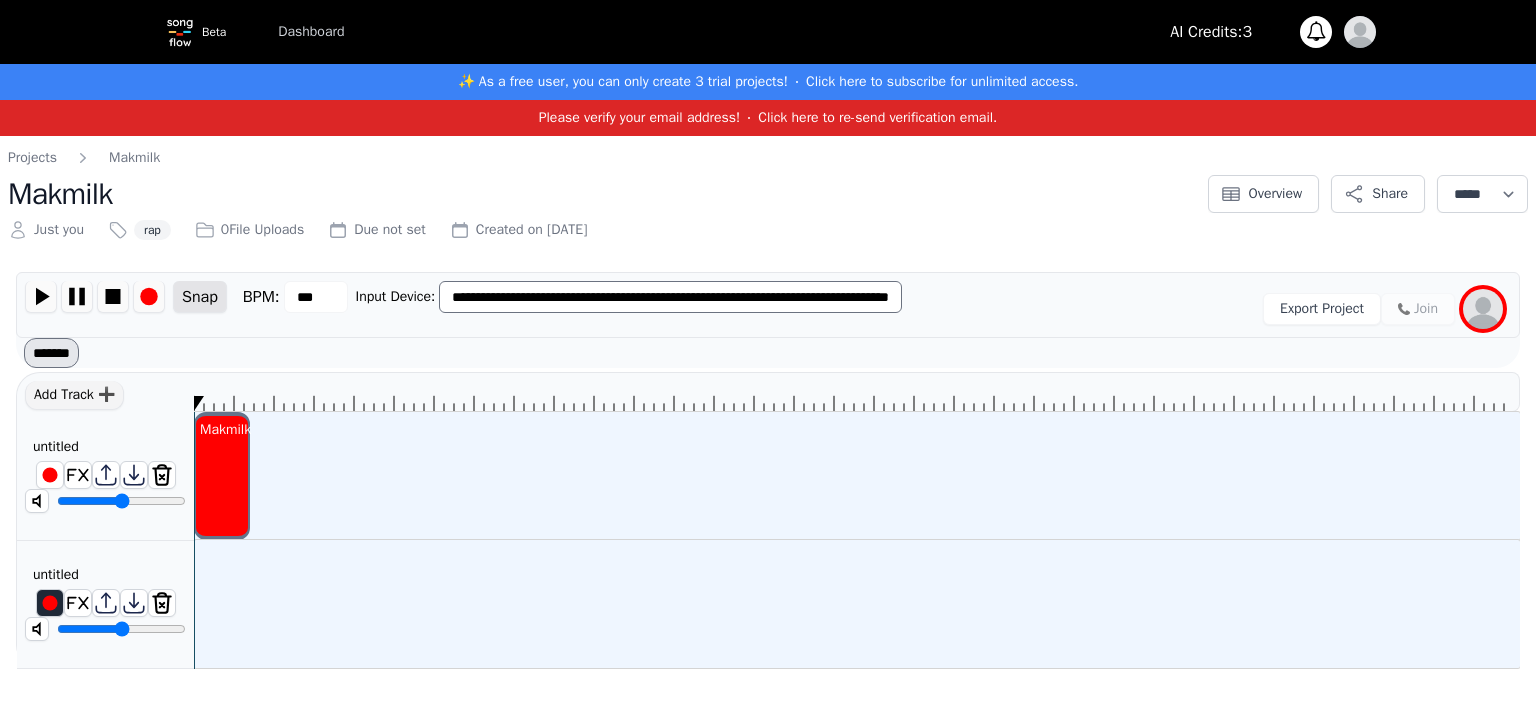 click on "Makmilk" at bounding box center (225, 430) 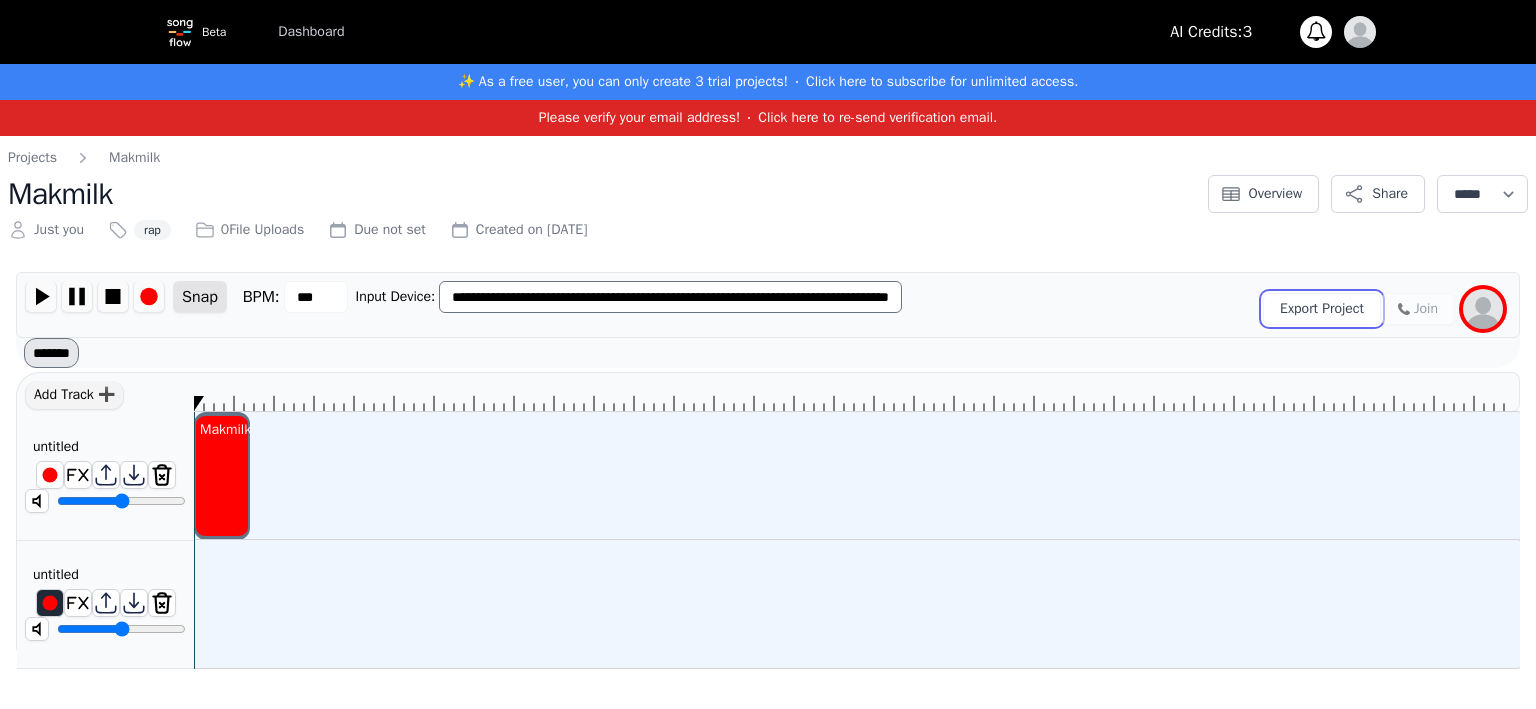 drag, startPoint x: 1348, startPoint y: 314, endPoint x: 1218, endPoint y: 233, distance: 153.16985 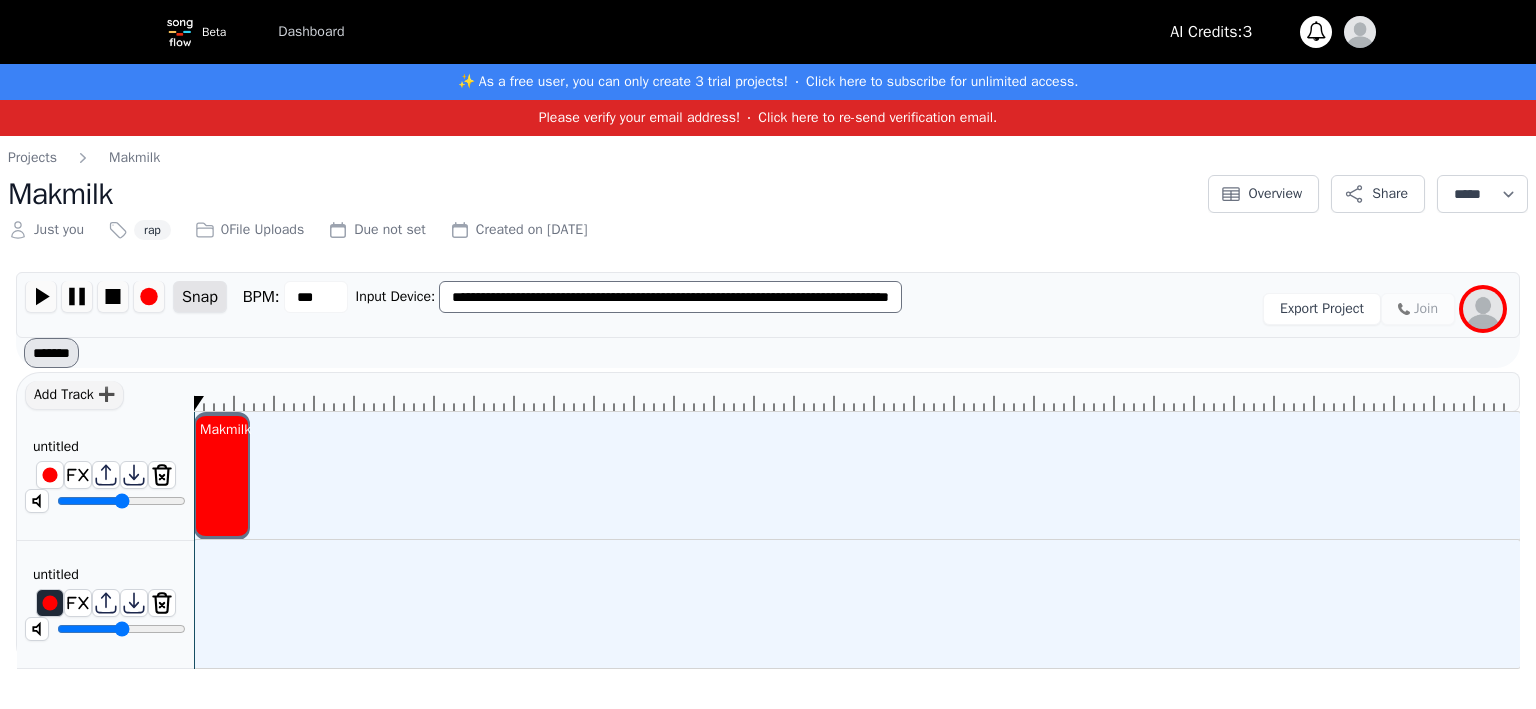 click on "**********" at bounding box center (768, 194) 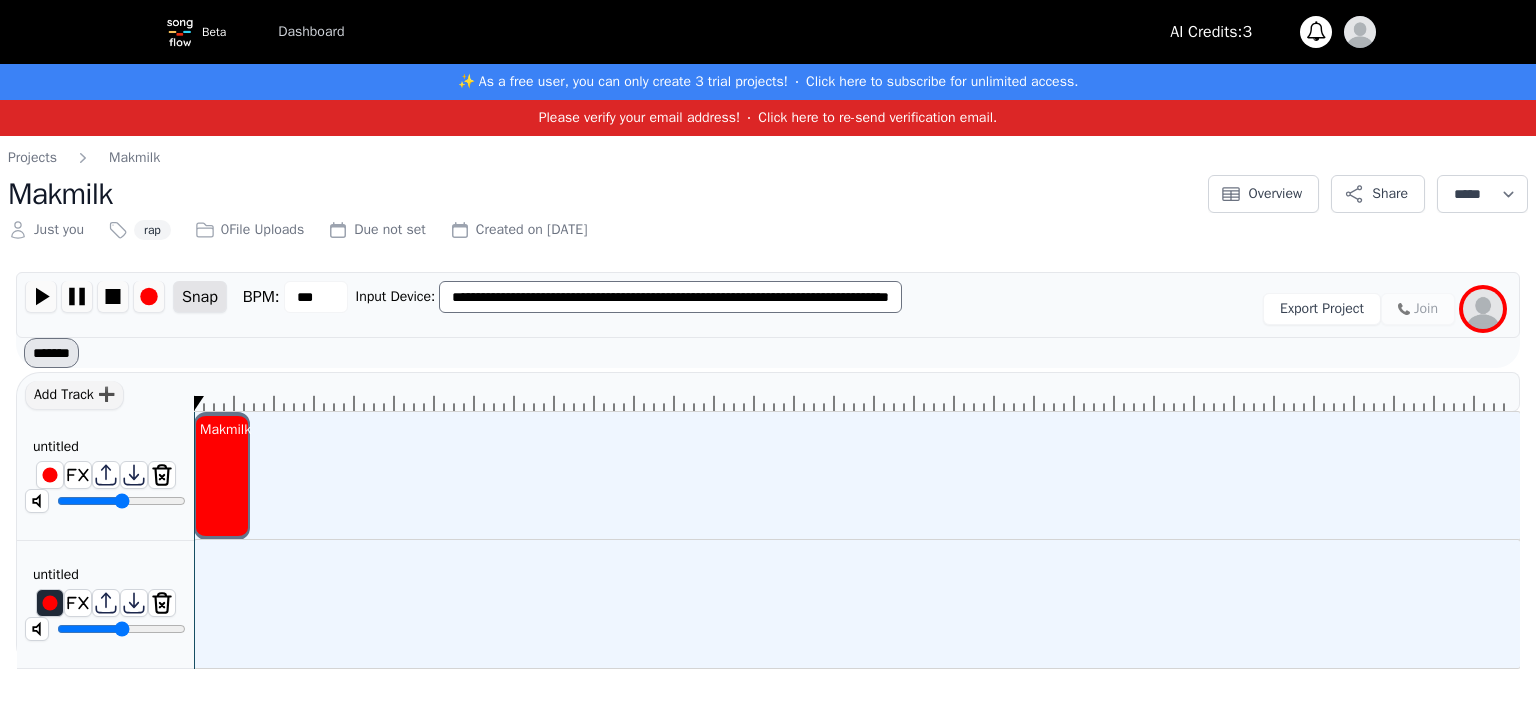 click on "untitled ********" at bounding box center [105, 476] 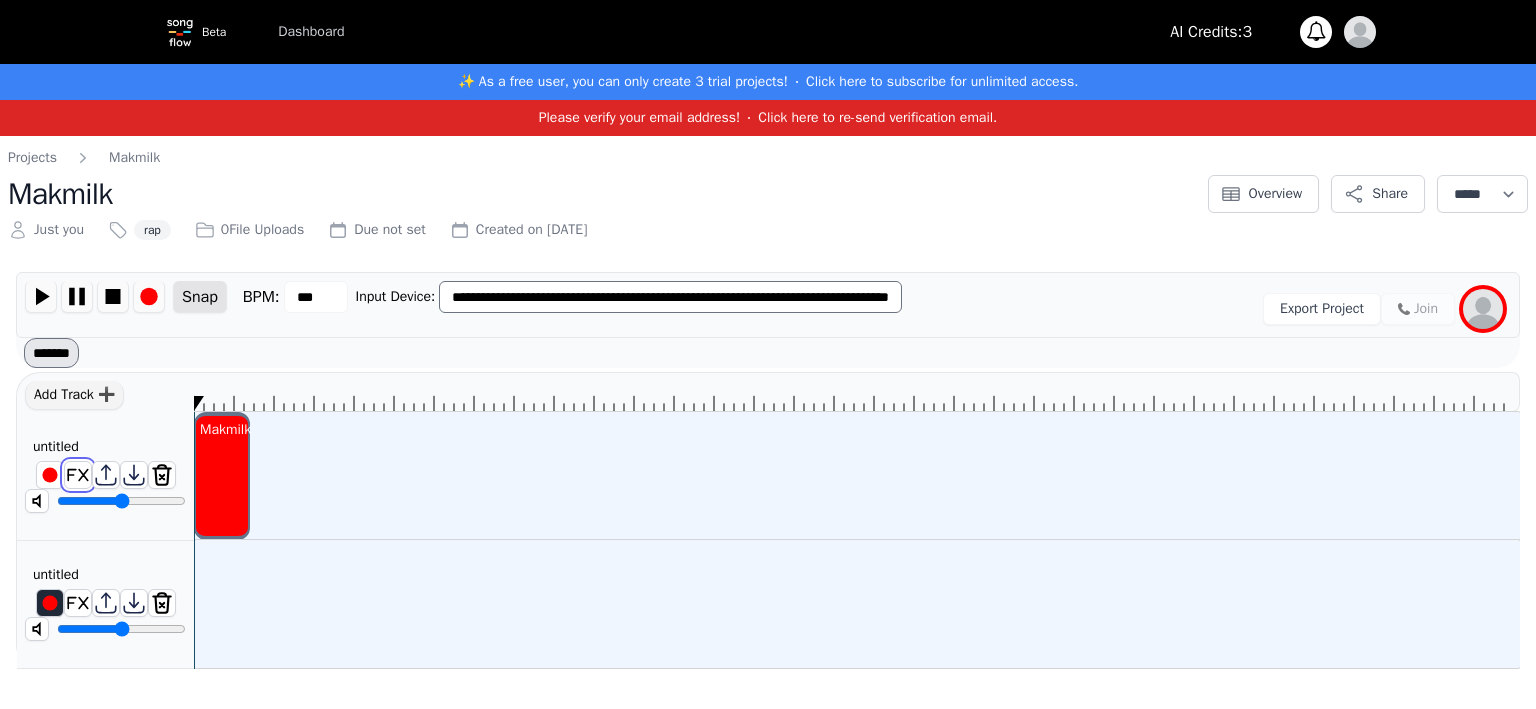 click at bounding box center (78, 475) 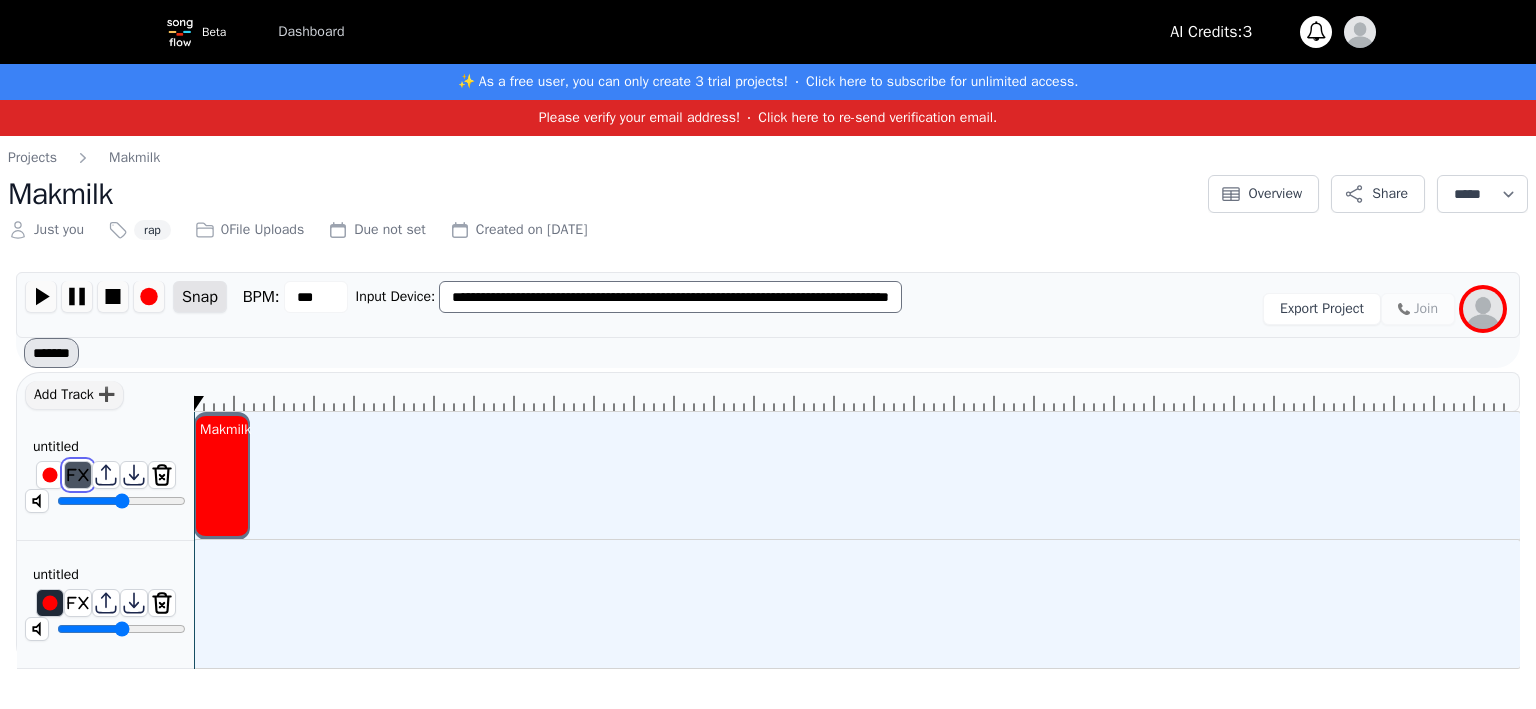 click at bounding box center [78, 475] 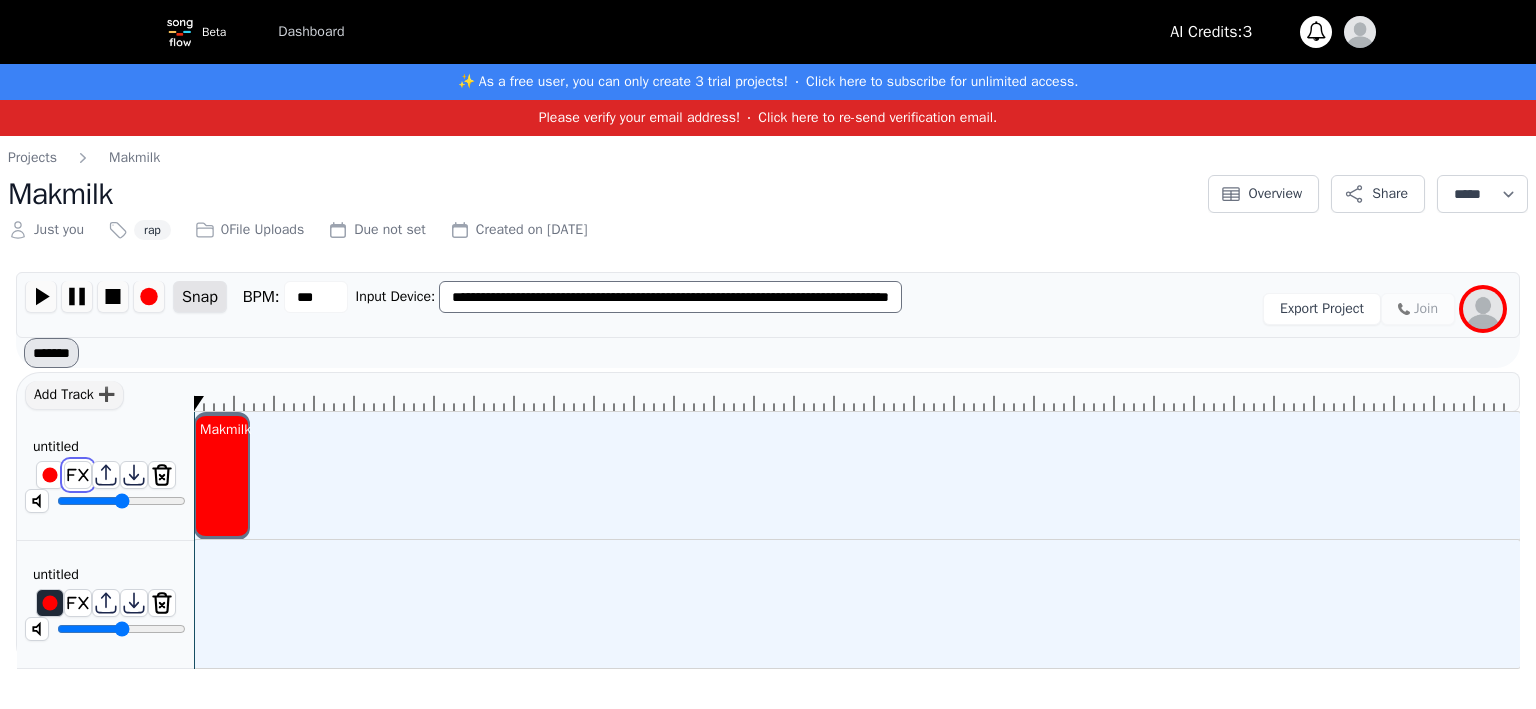 click at bounding box center [78, 475] 